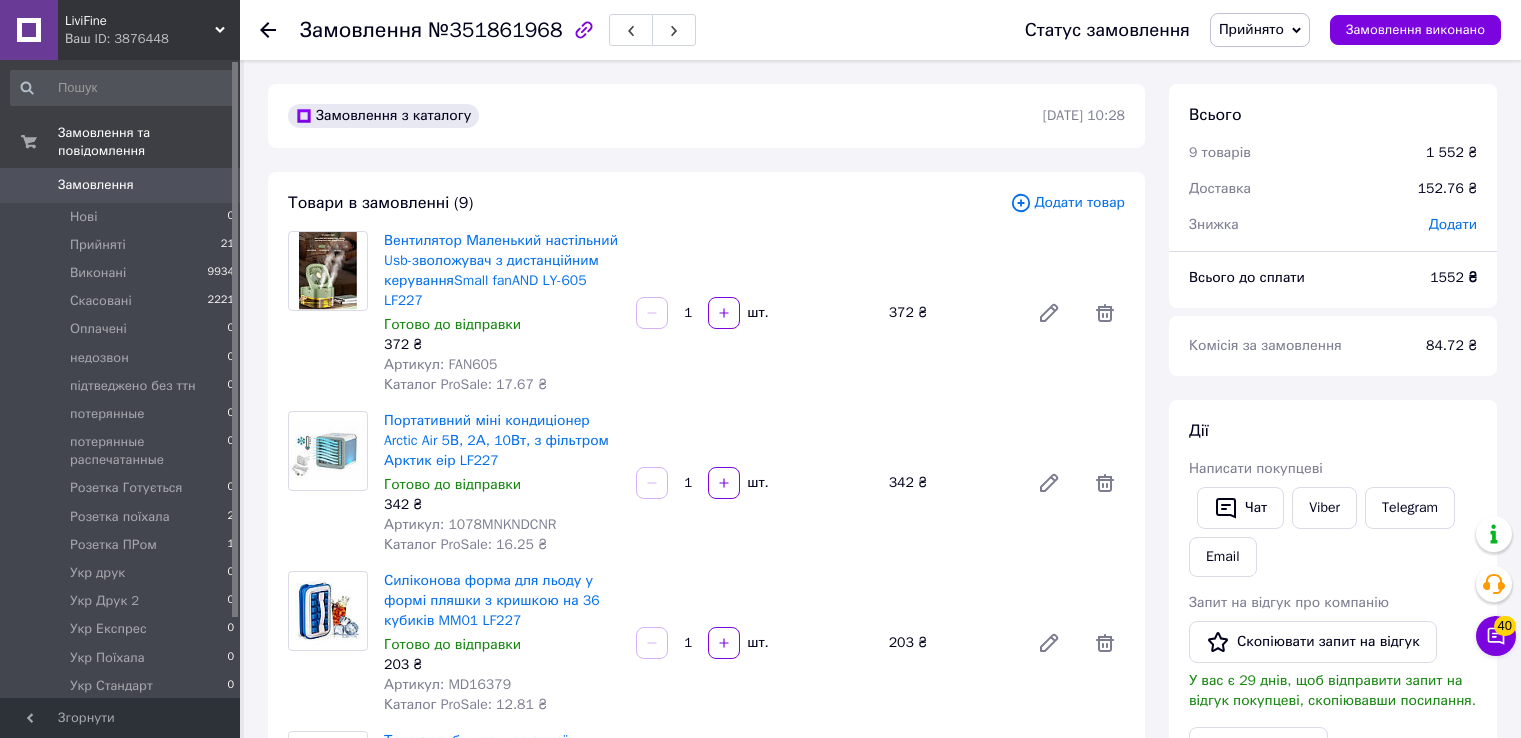scroll, scrollTop: 0, scrollLeft: 0, axis: both 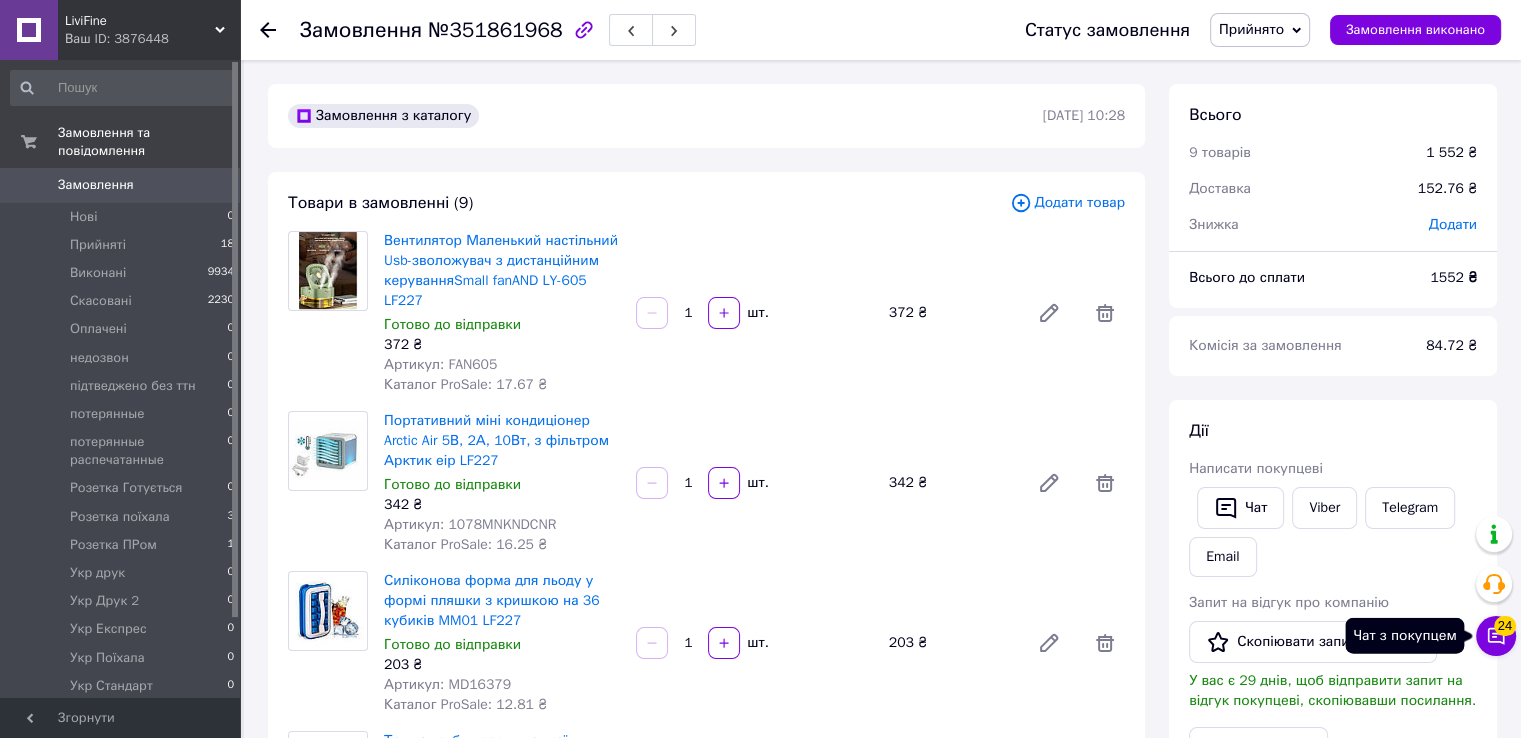 click on "Чат з покупцем 24" at bounding box center (1496, 636) 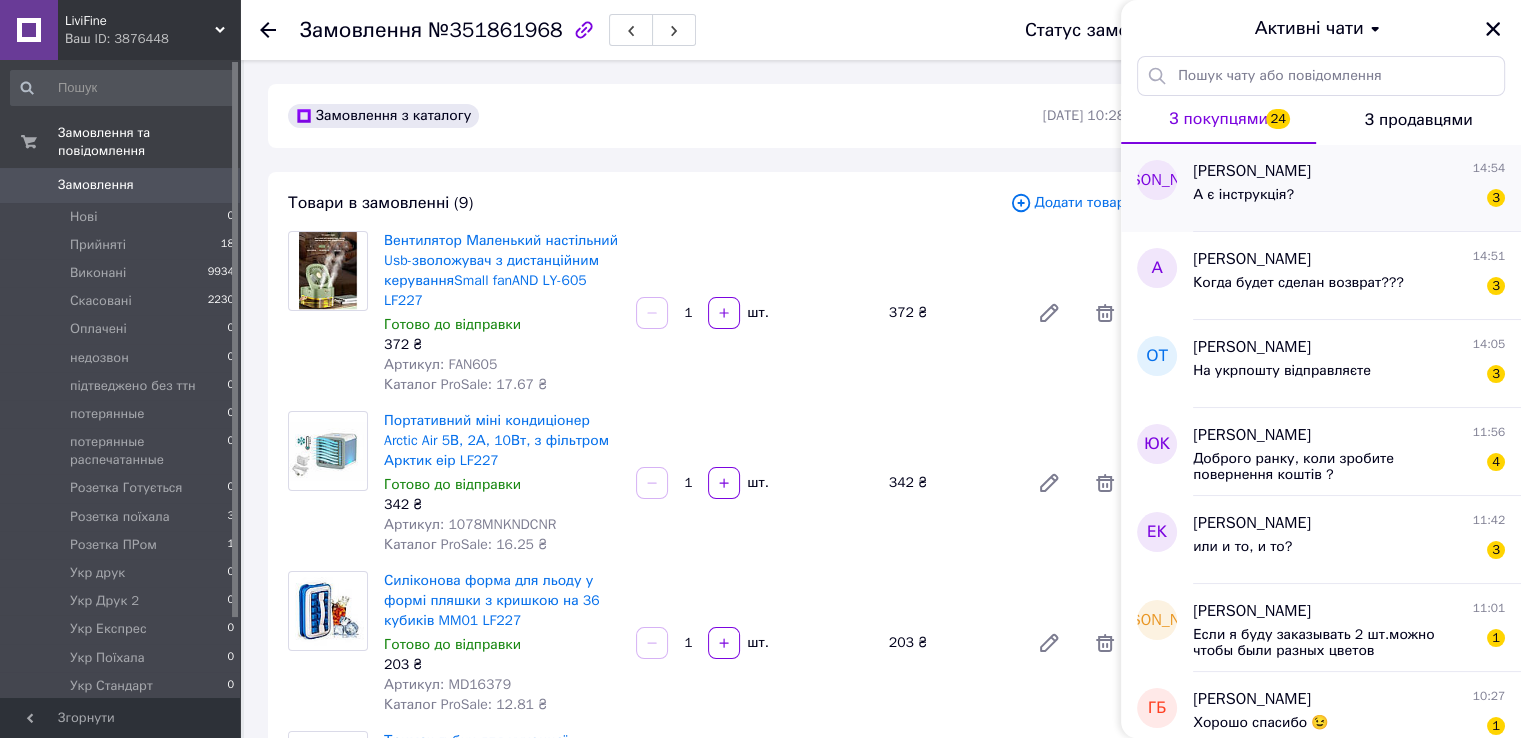 click on "[PERSON_NAME] 14:54 А є інструкція? 3" at bounding box center [1357, 188] 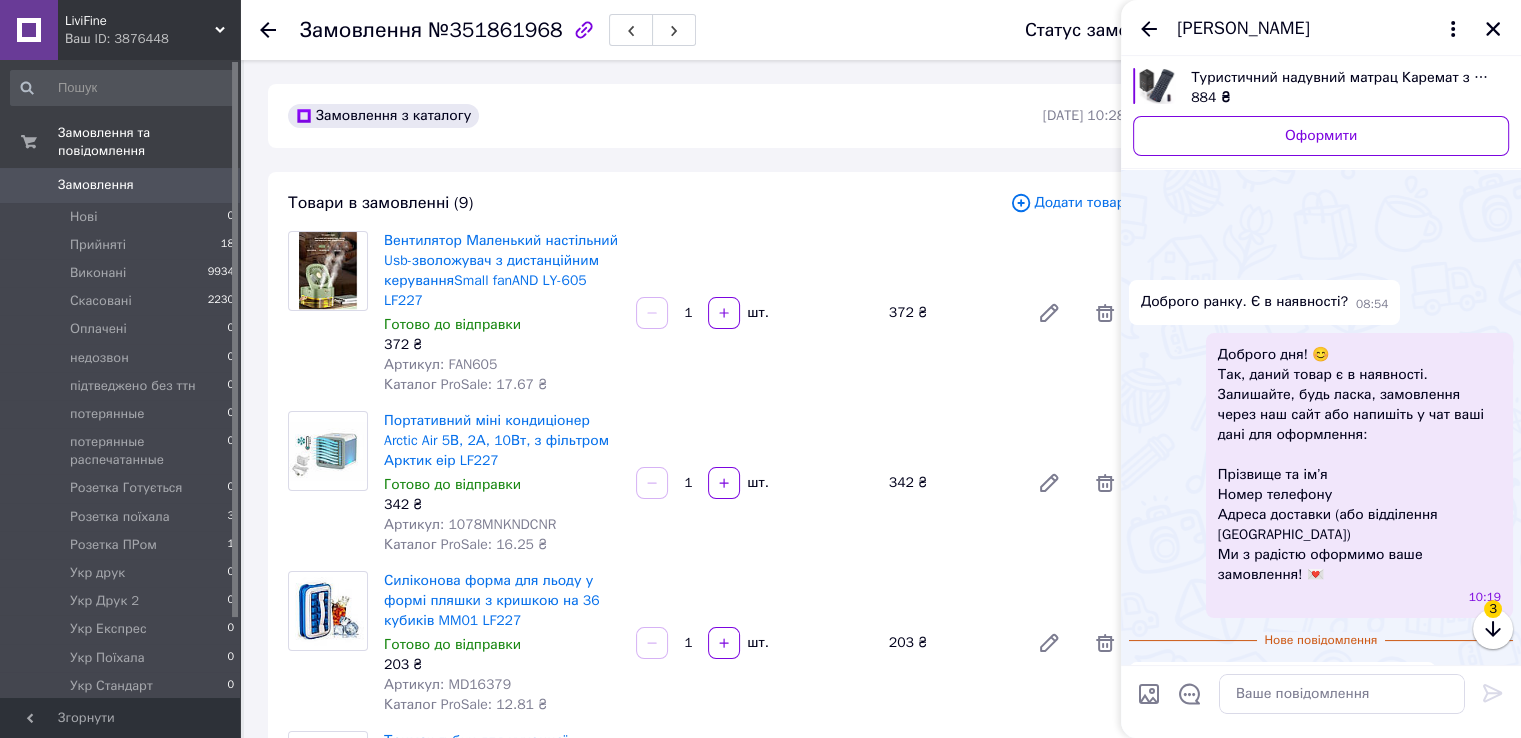scroll, scrollTop: 237, scrollLeft: 0, axis: vertical 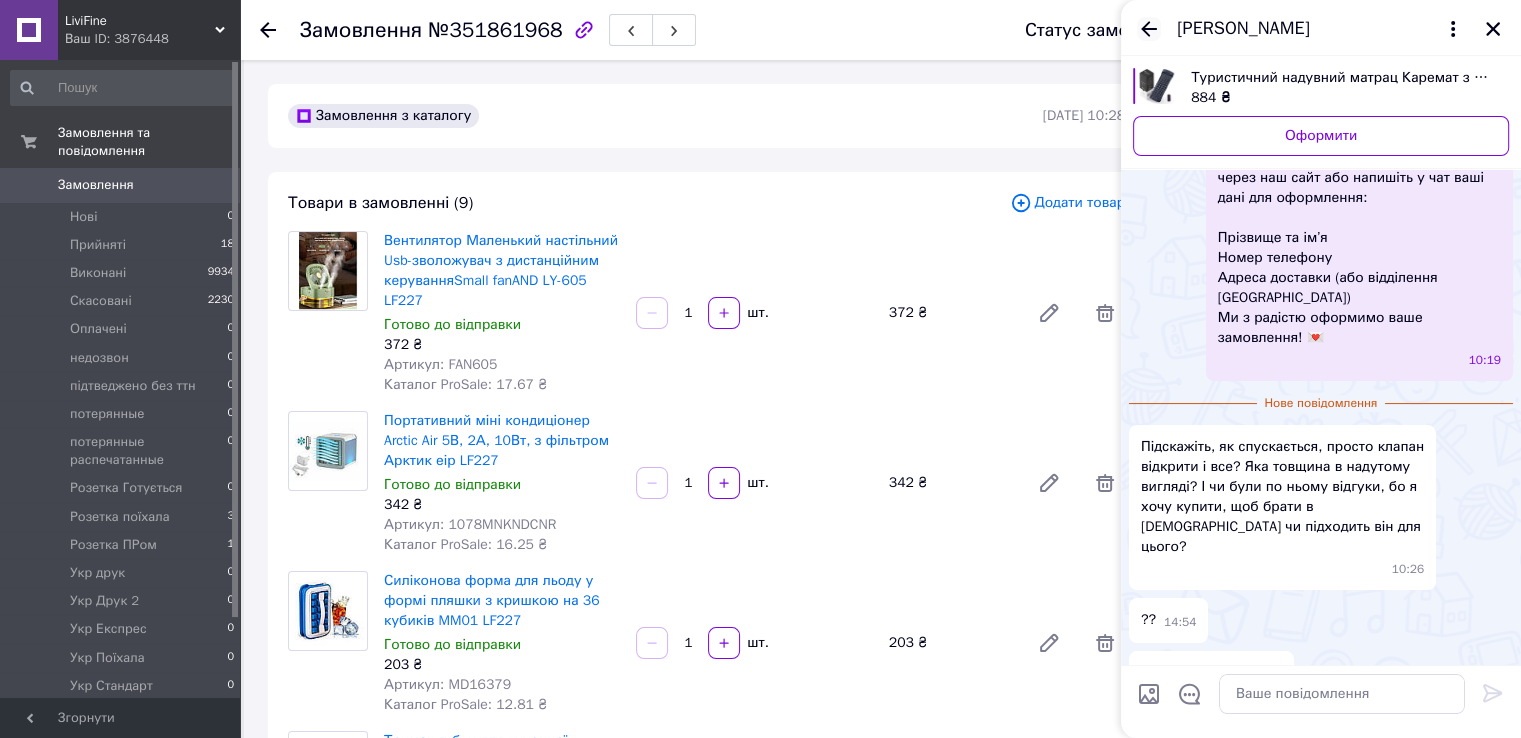 click 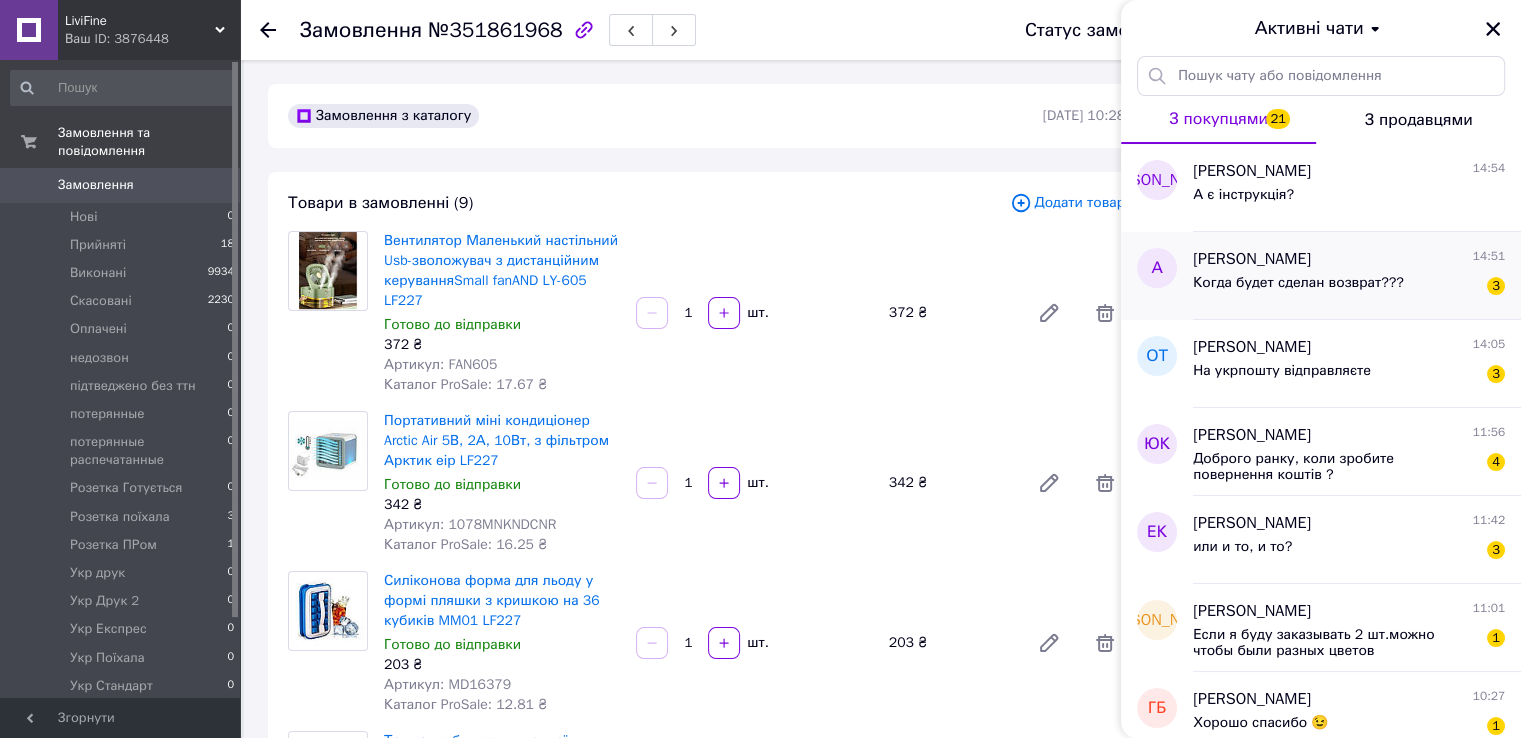 click on "Когда будет сделан возврат???" at bounding box center [1298, 289] 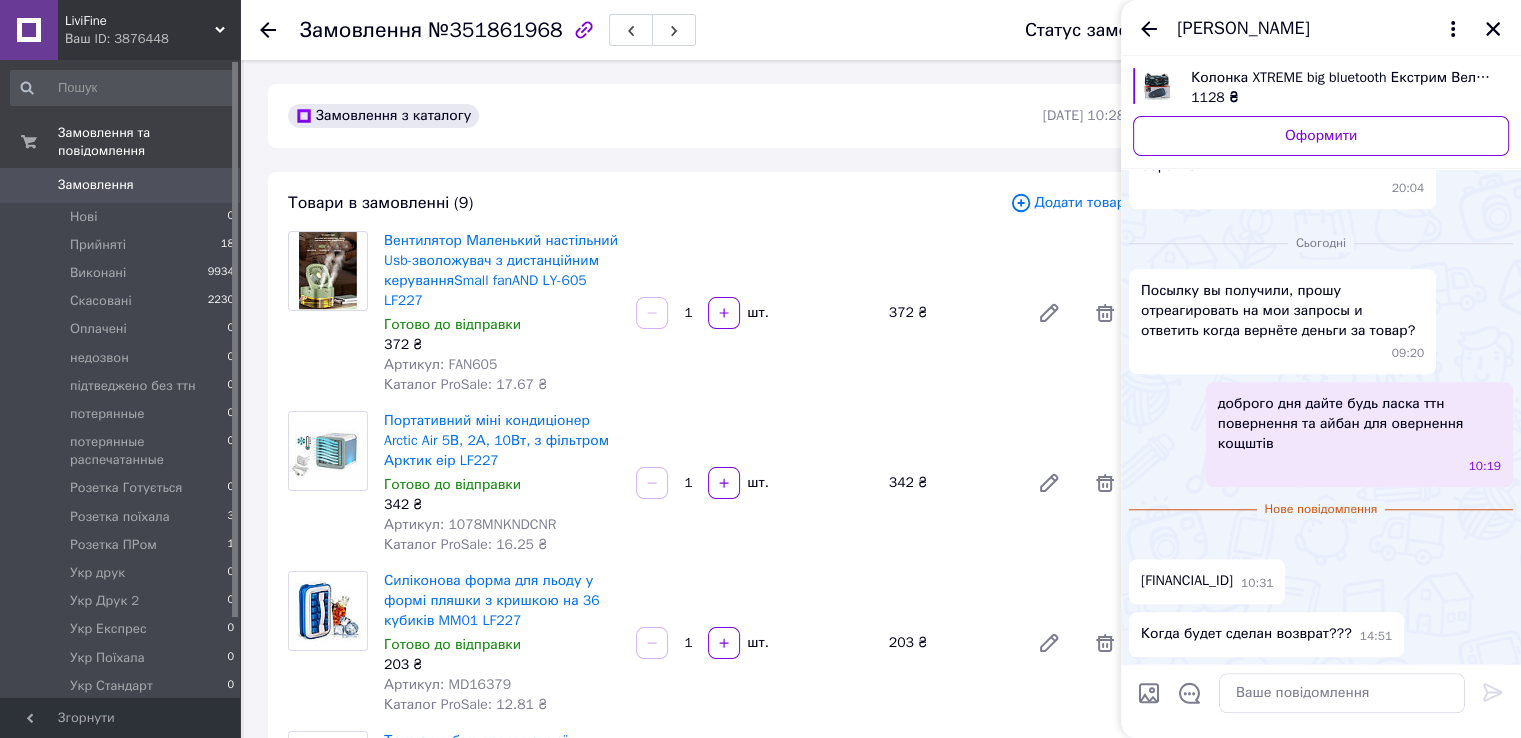 scroll, scrollTop: 1935, scrollLeft: 0, axis: vertical 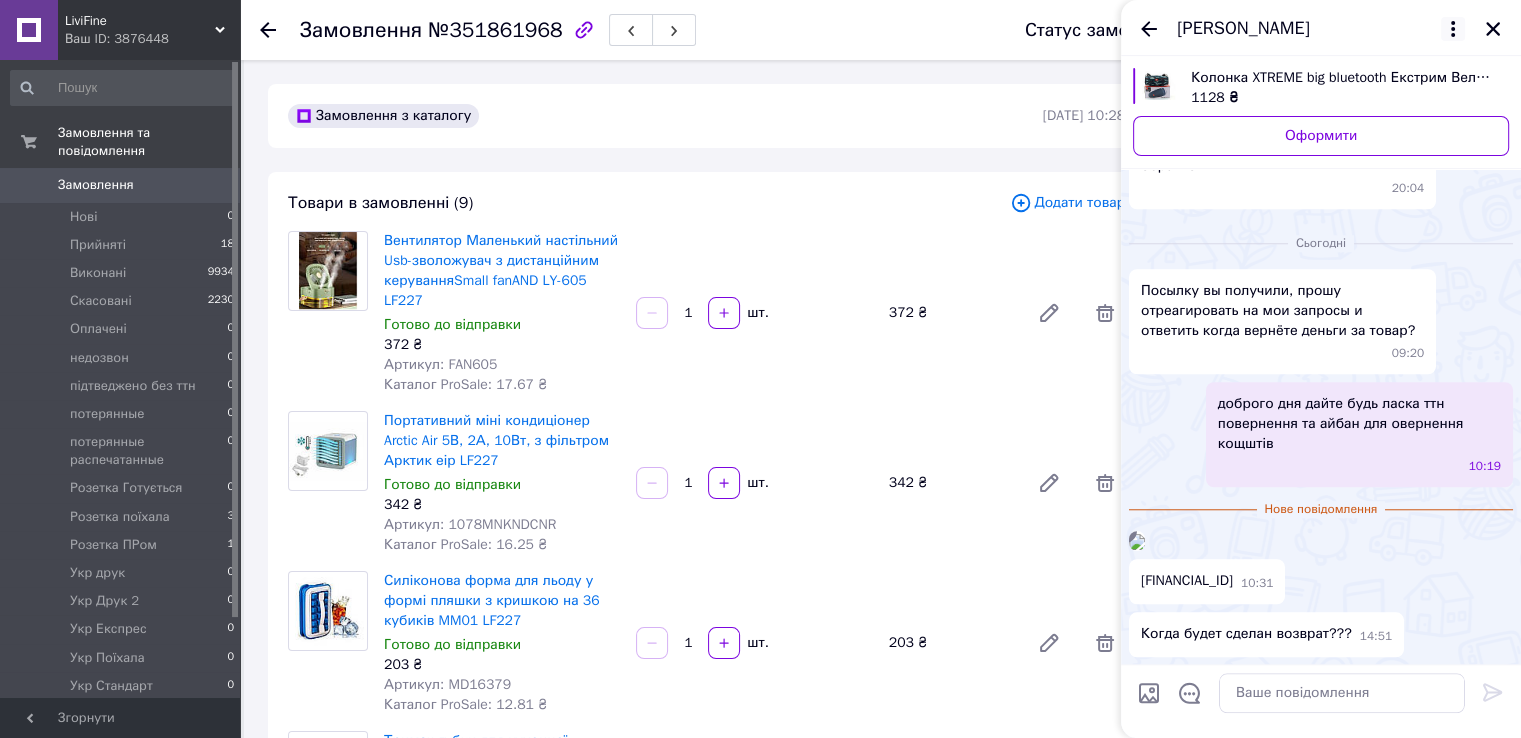 click 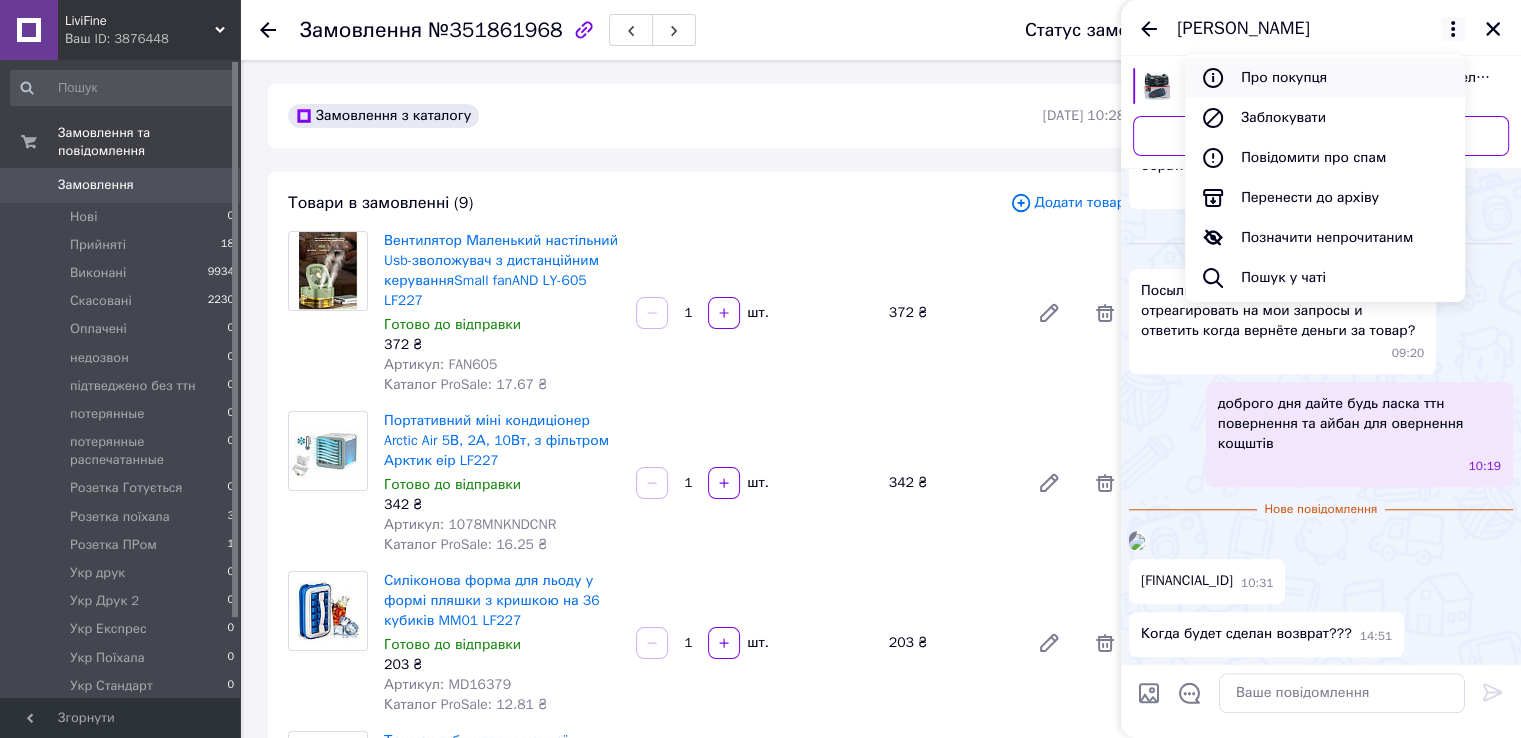 click on "Про покупця" at bounding box center [1325, 78] 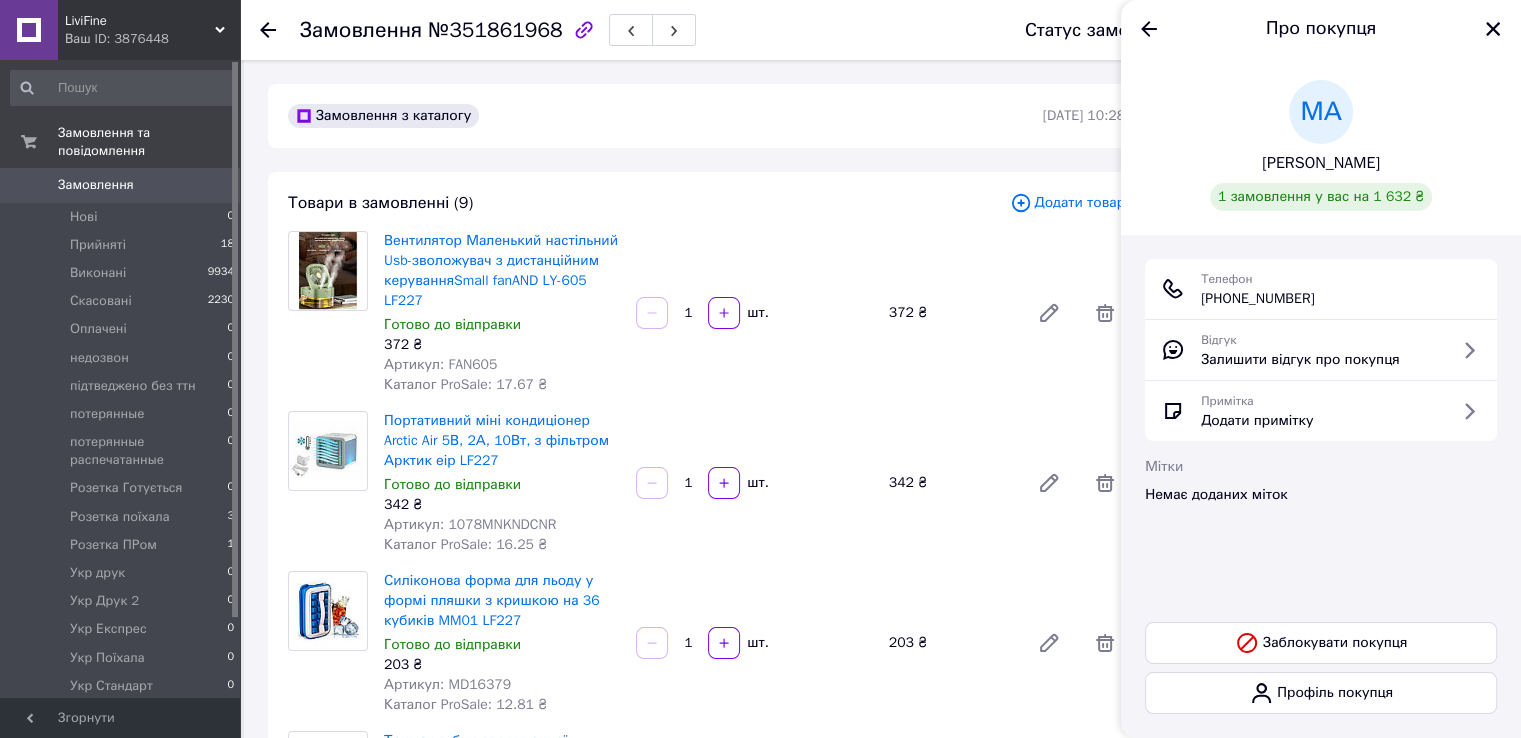 drag, startPoint x: 1232, startPoint y: 305, endPoint x: 1355, endPoint y: 312, distance: 123.19903 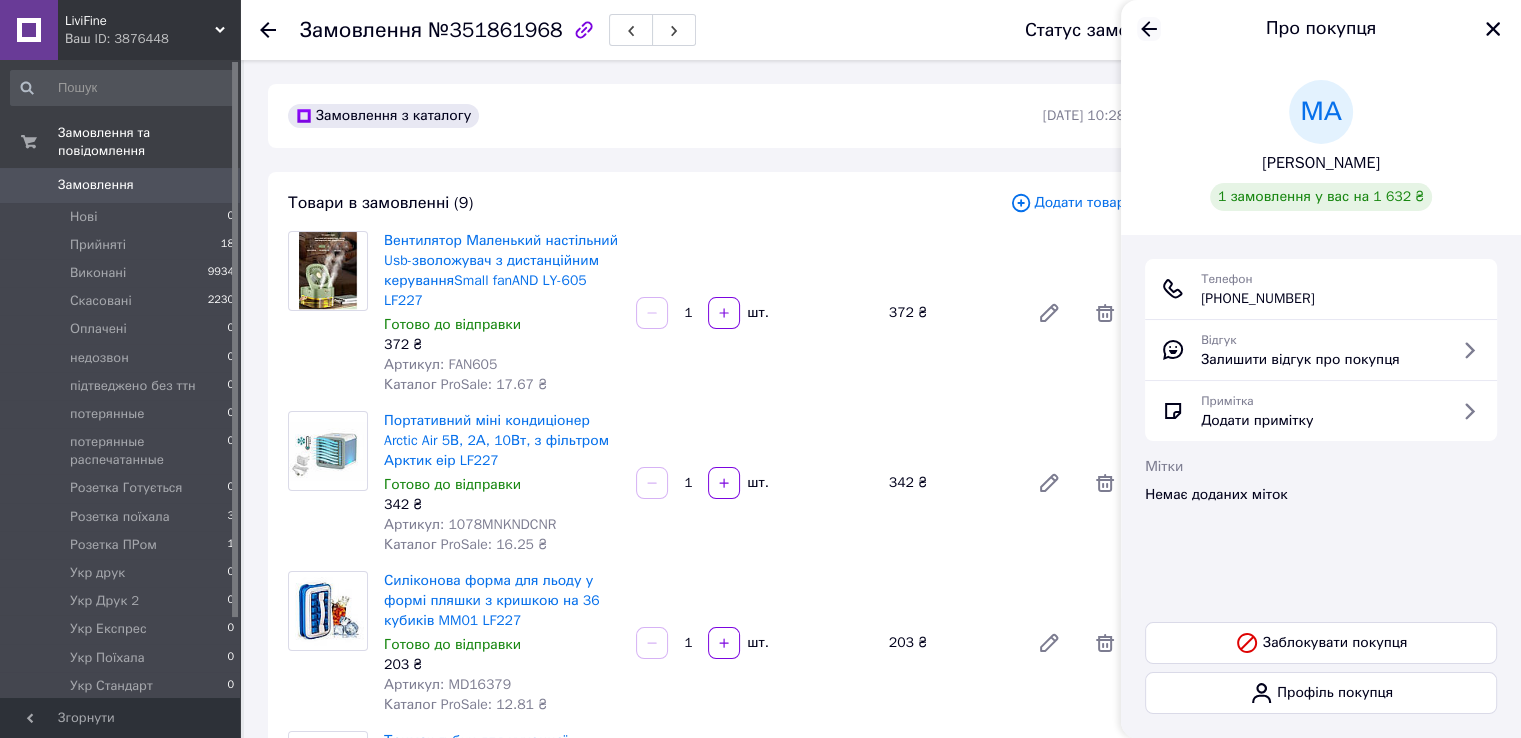 click 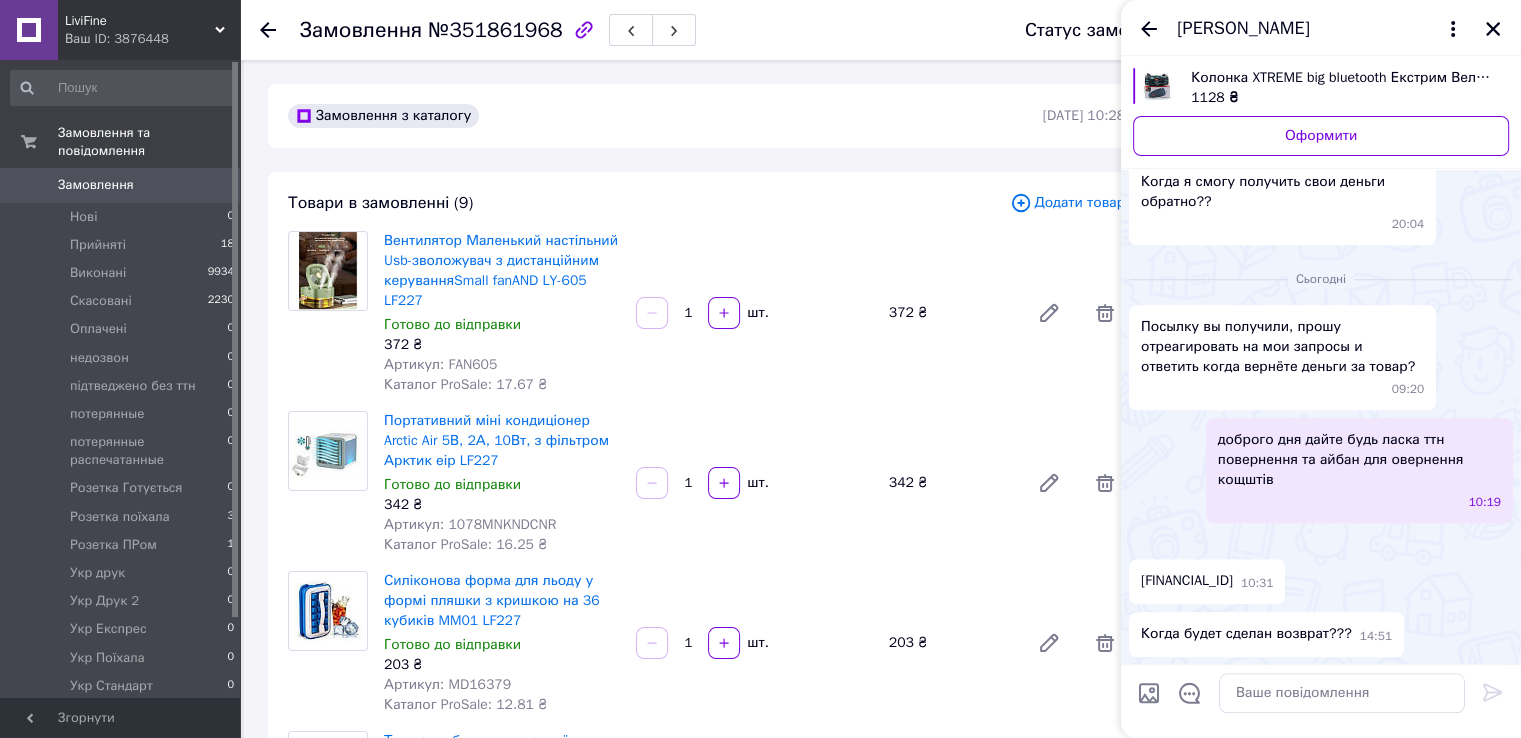 scroll, scrollTop: 2098, scrollLeft: 0, axis: vertical 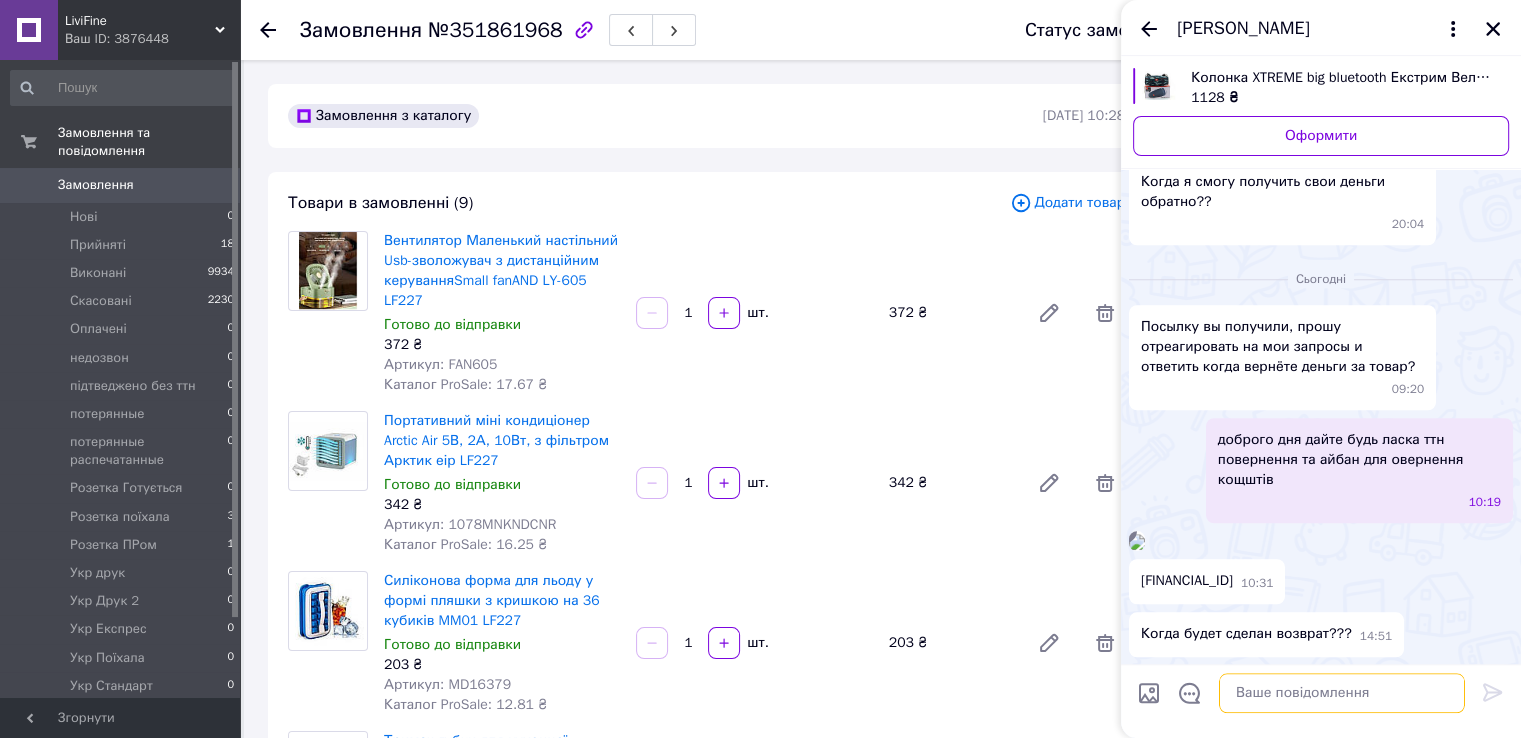 click at bounding box center (1342, 694) 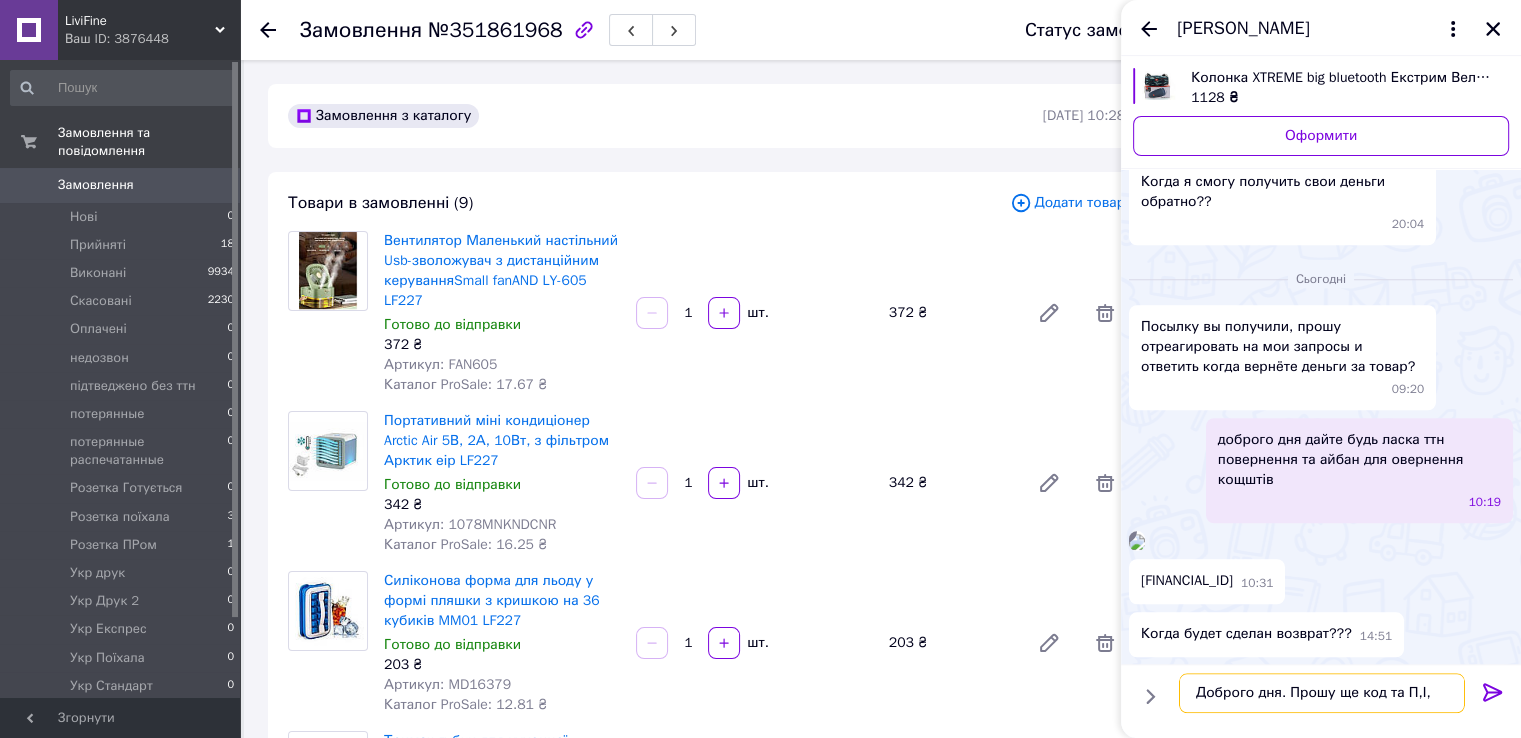 type on "Доброго дня. Прошу ще код та П,І,Б" 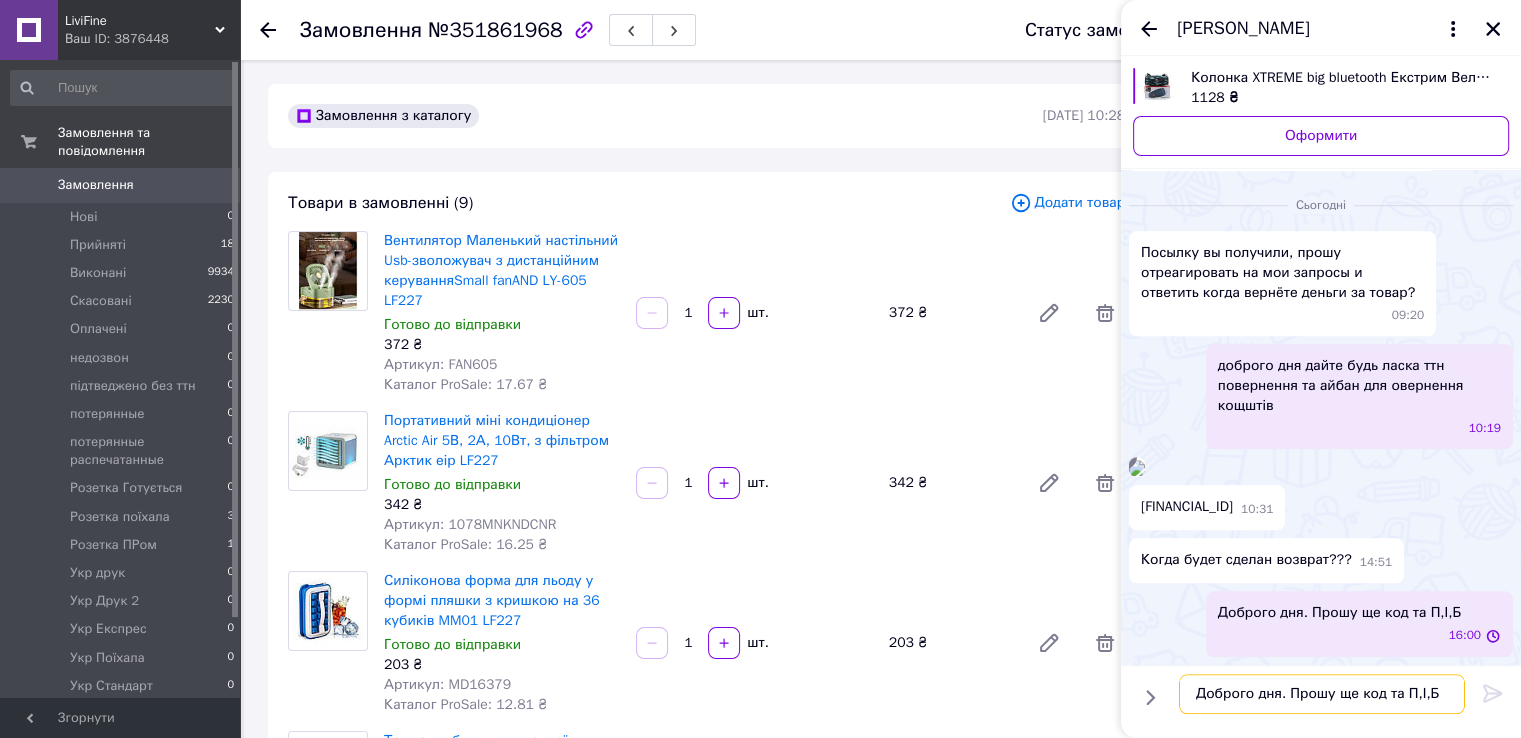 type 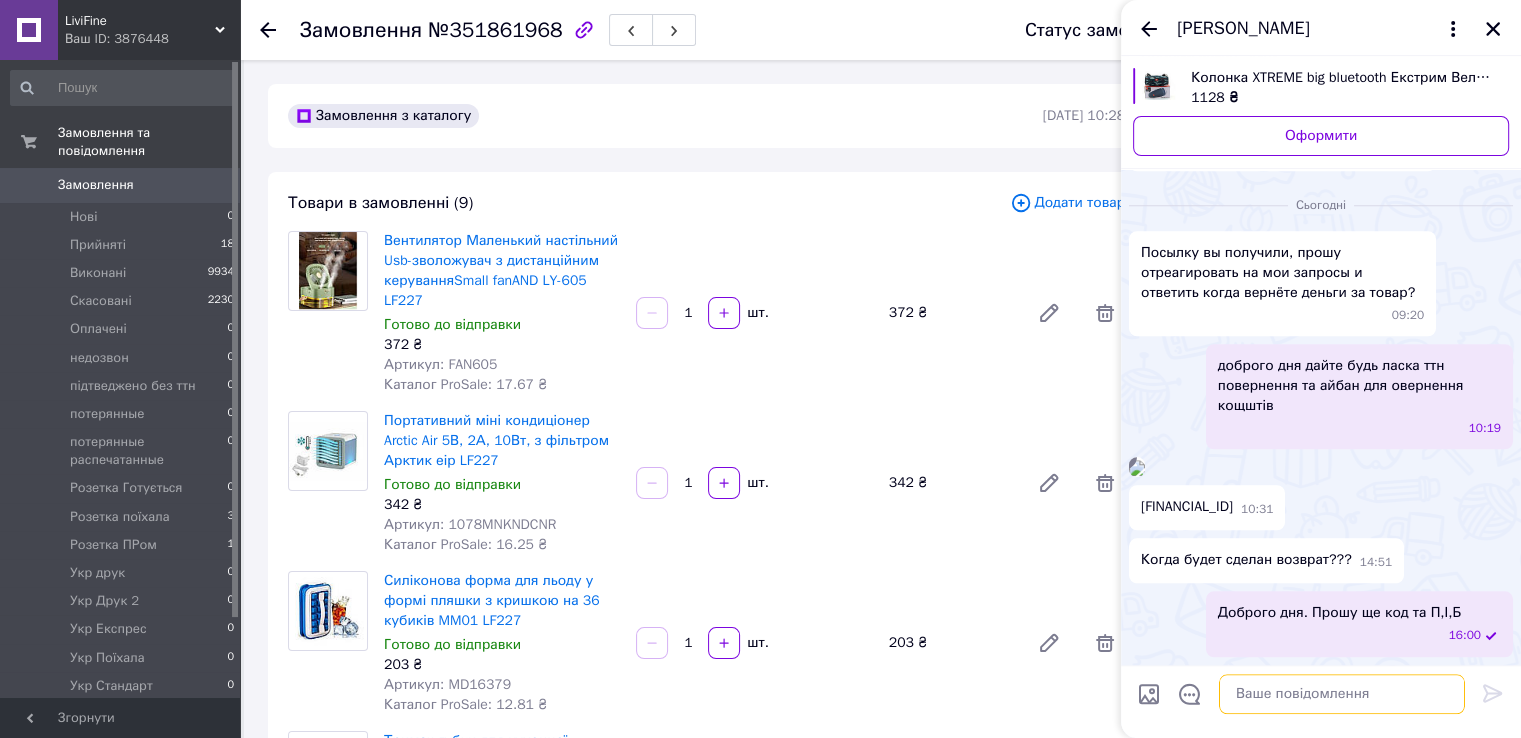 scroll, scrollTop: 2172, scrollLeft: 0, axis: vertical 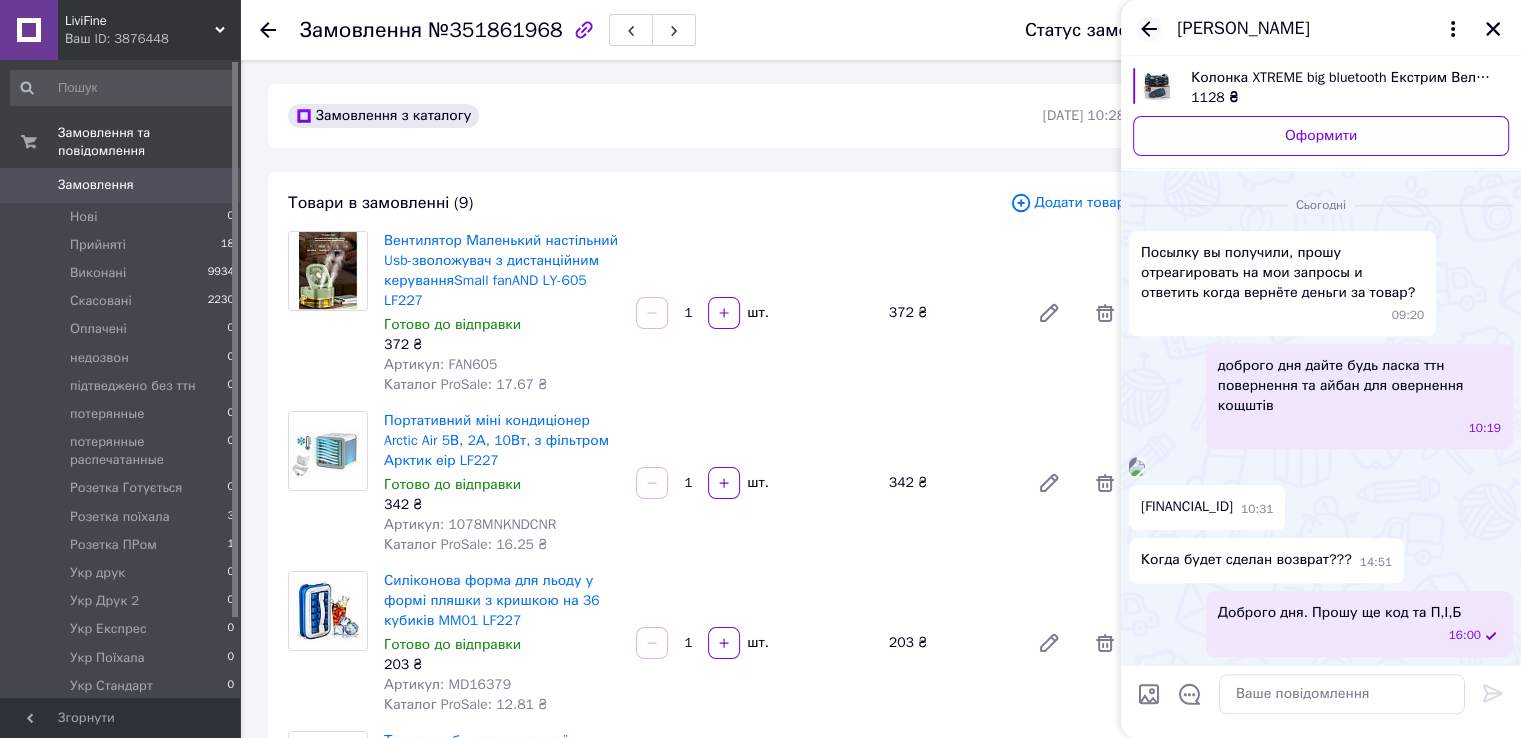 click 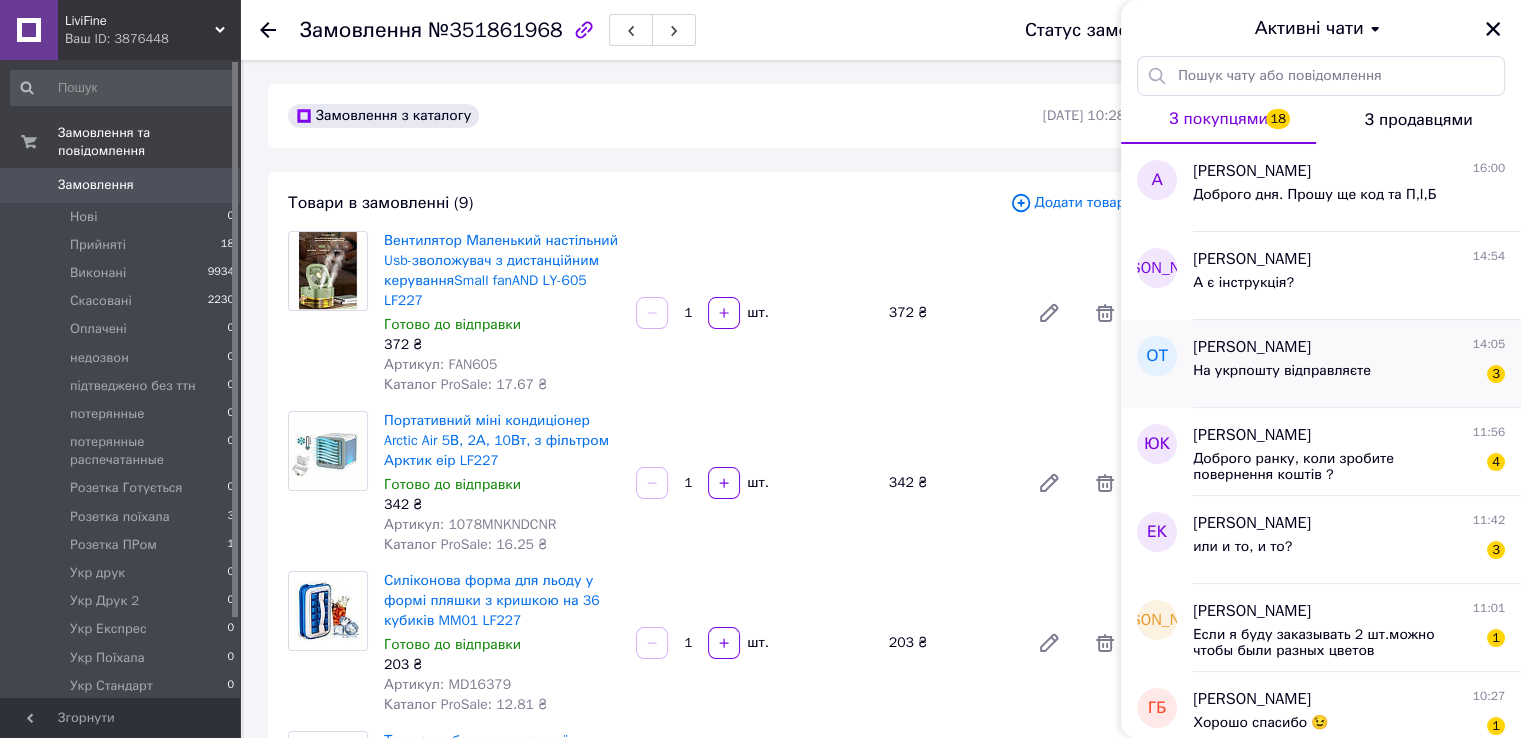 click on "[PERSON_NAME] 14:05" at bounding box center (1349, 347) 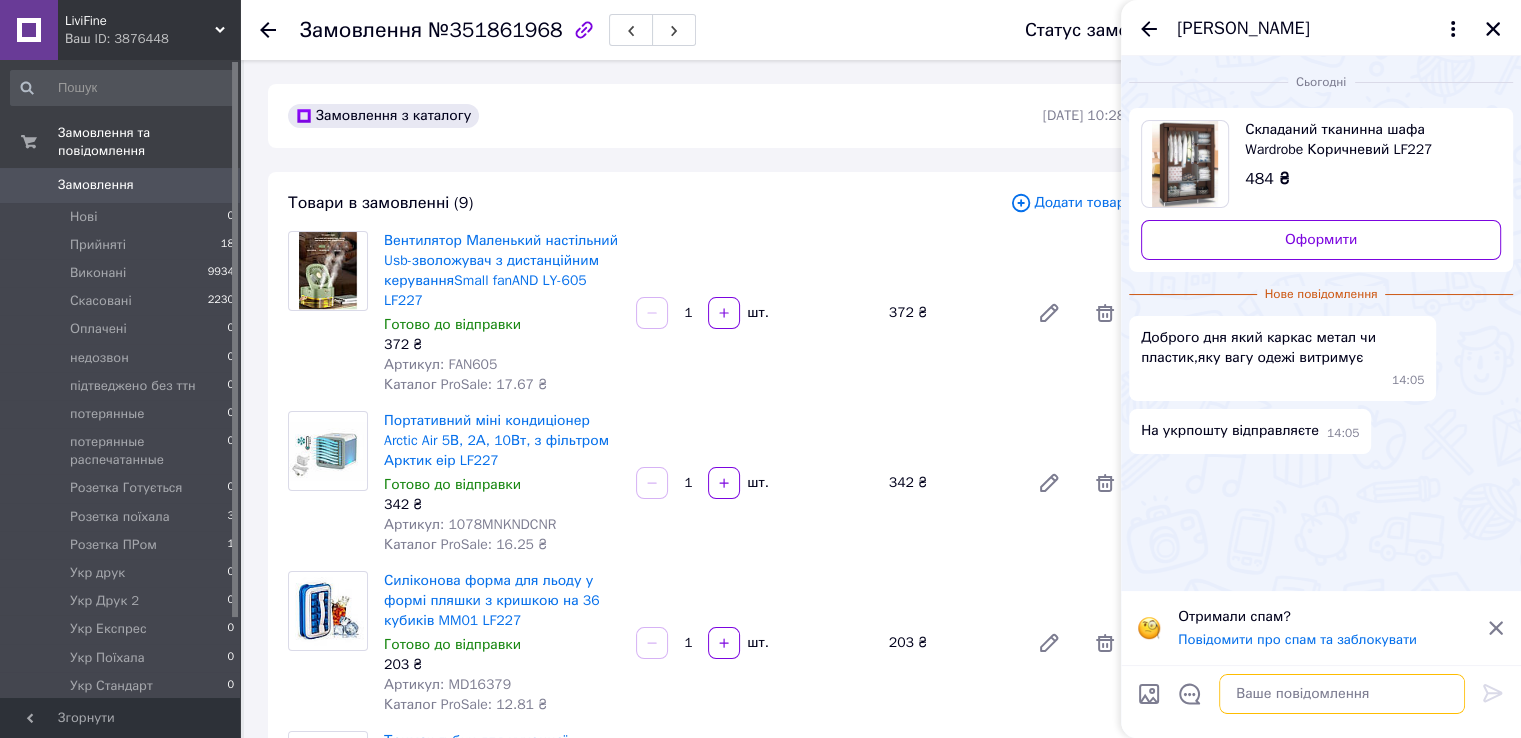 click at bounding box center (1342, 694) 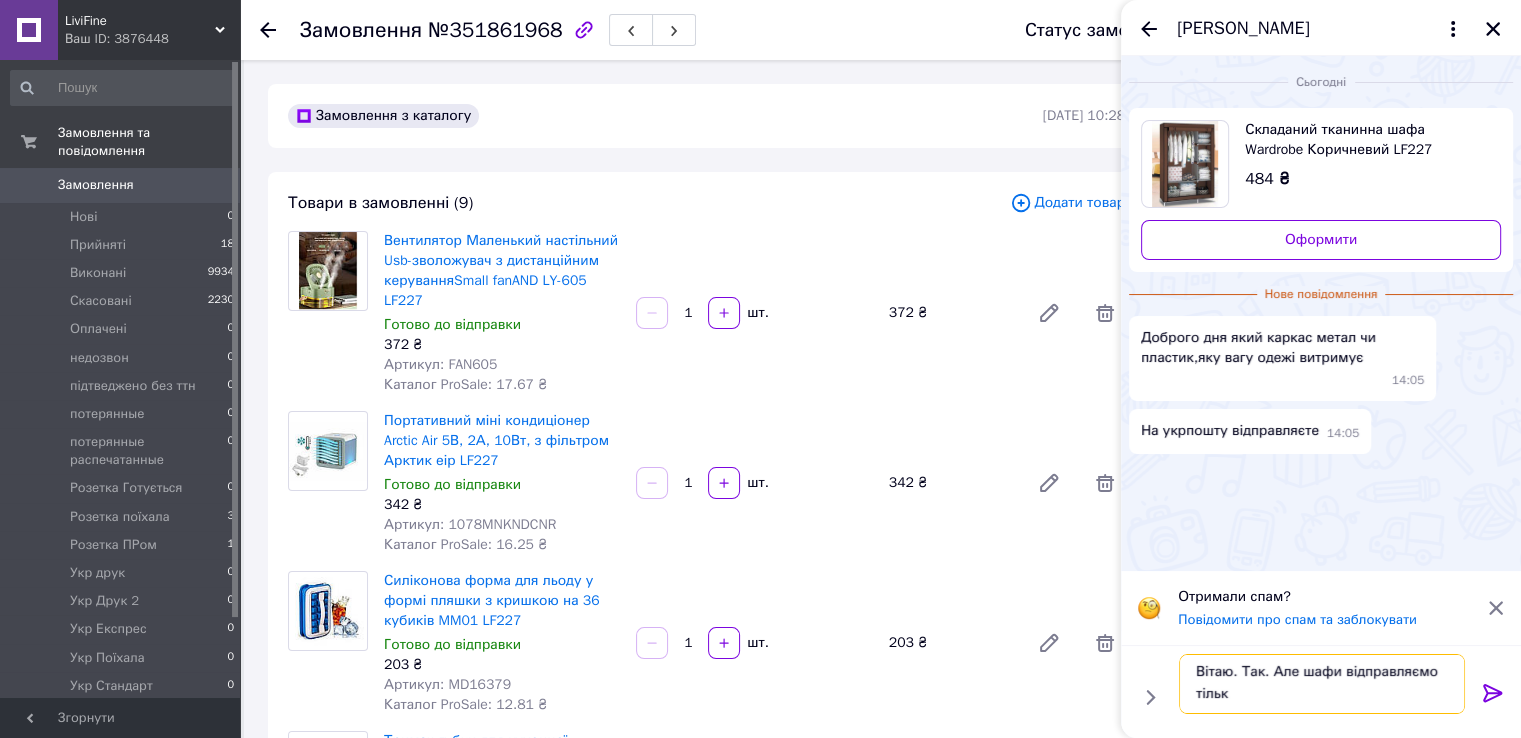 scroll, scrollTop: 1, scrollLeft: 0, axis: vertical 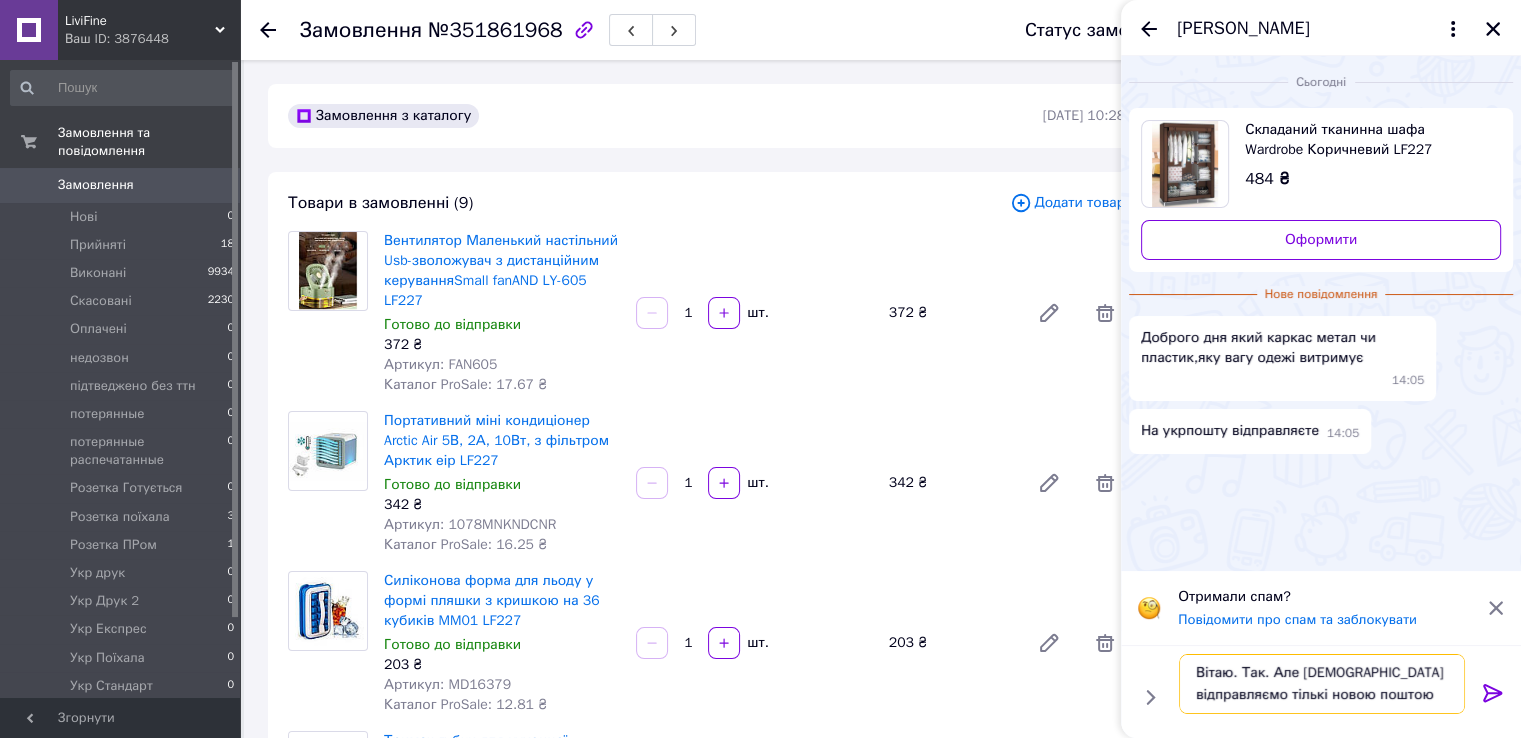 type on "Вітаю. Так. Але [DEMOGRAPHIC_DATA] відправляємо тількі новою поштою." 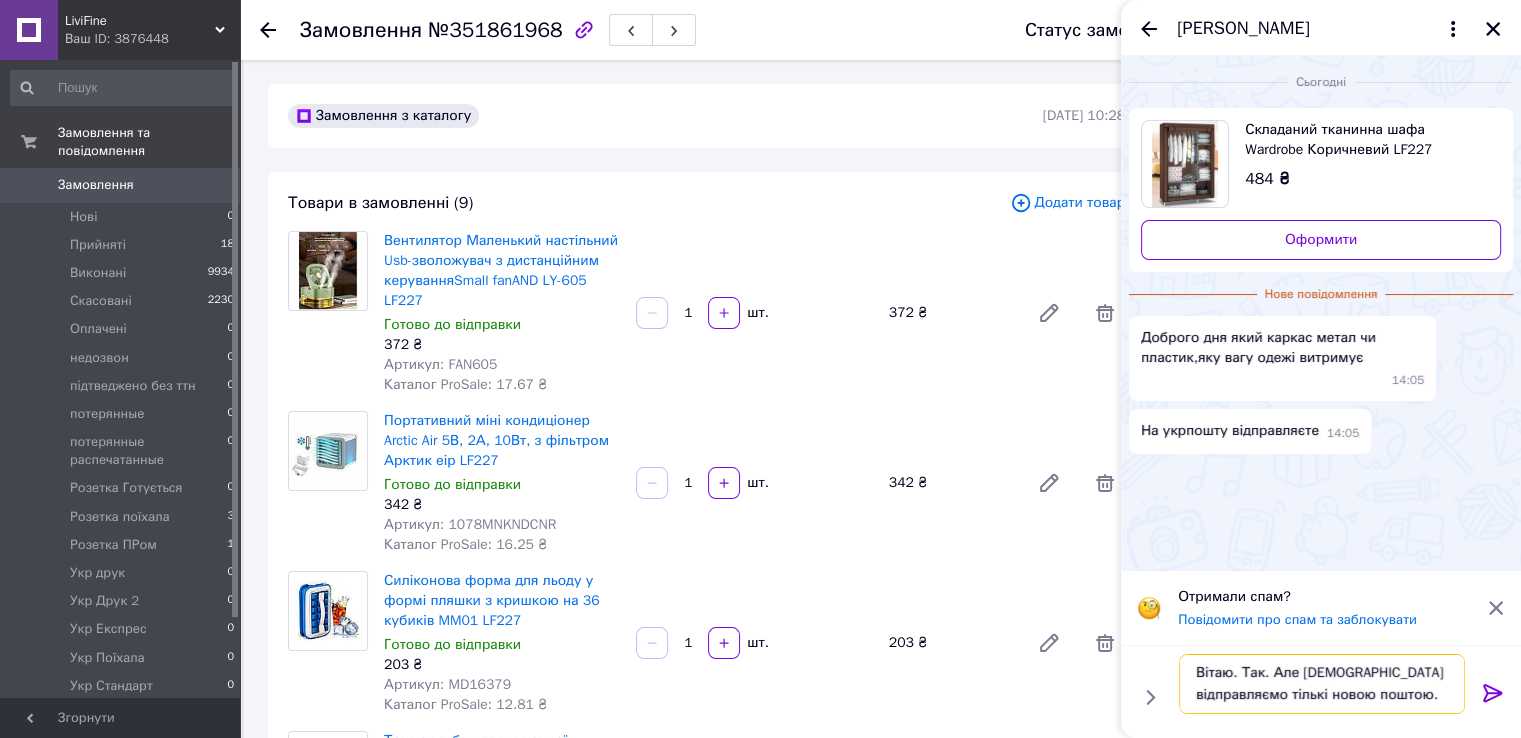 type 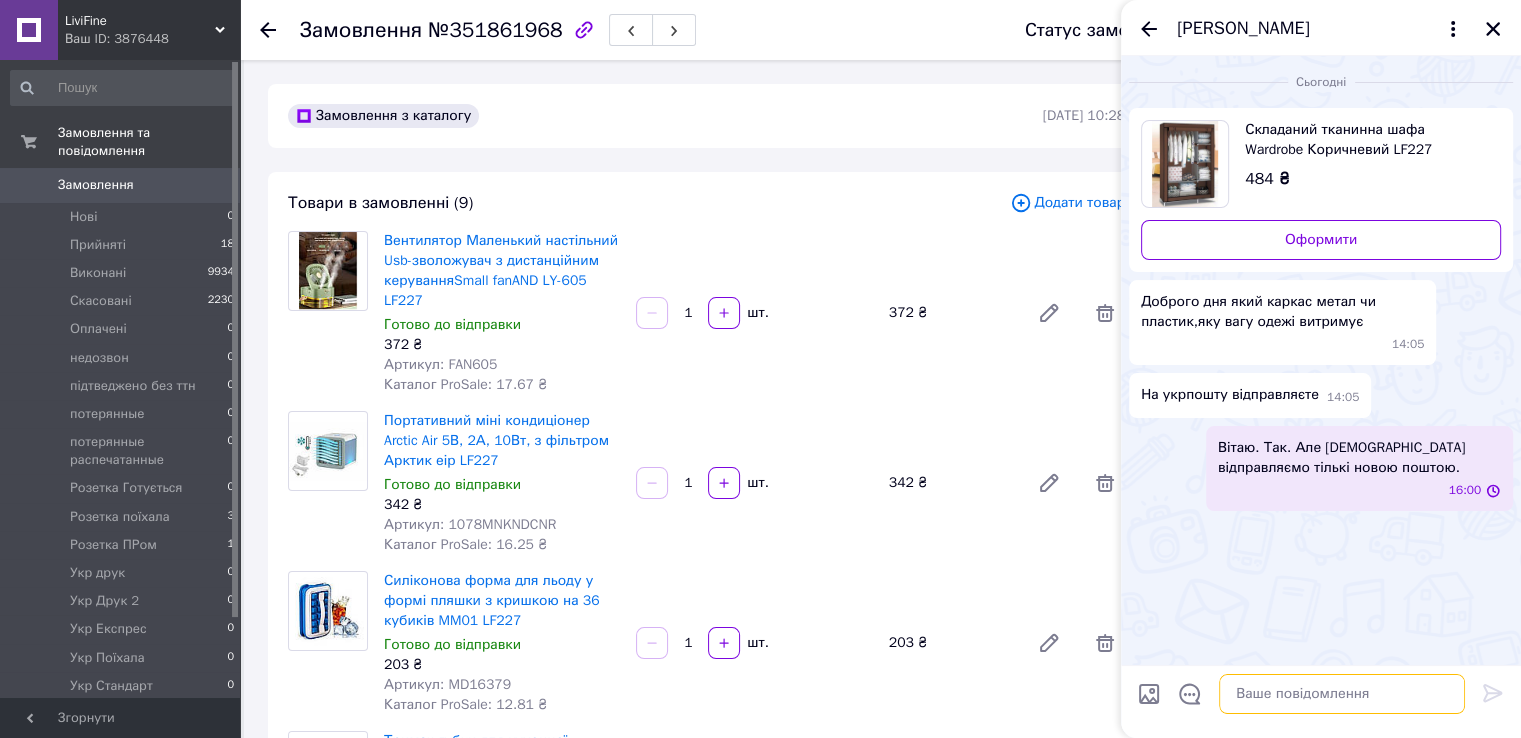 scroll, scrollTop: 0, scrollLeft: 0, axis: both 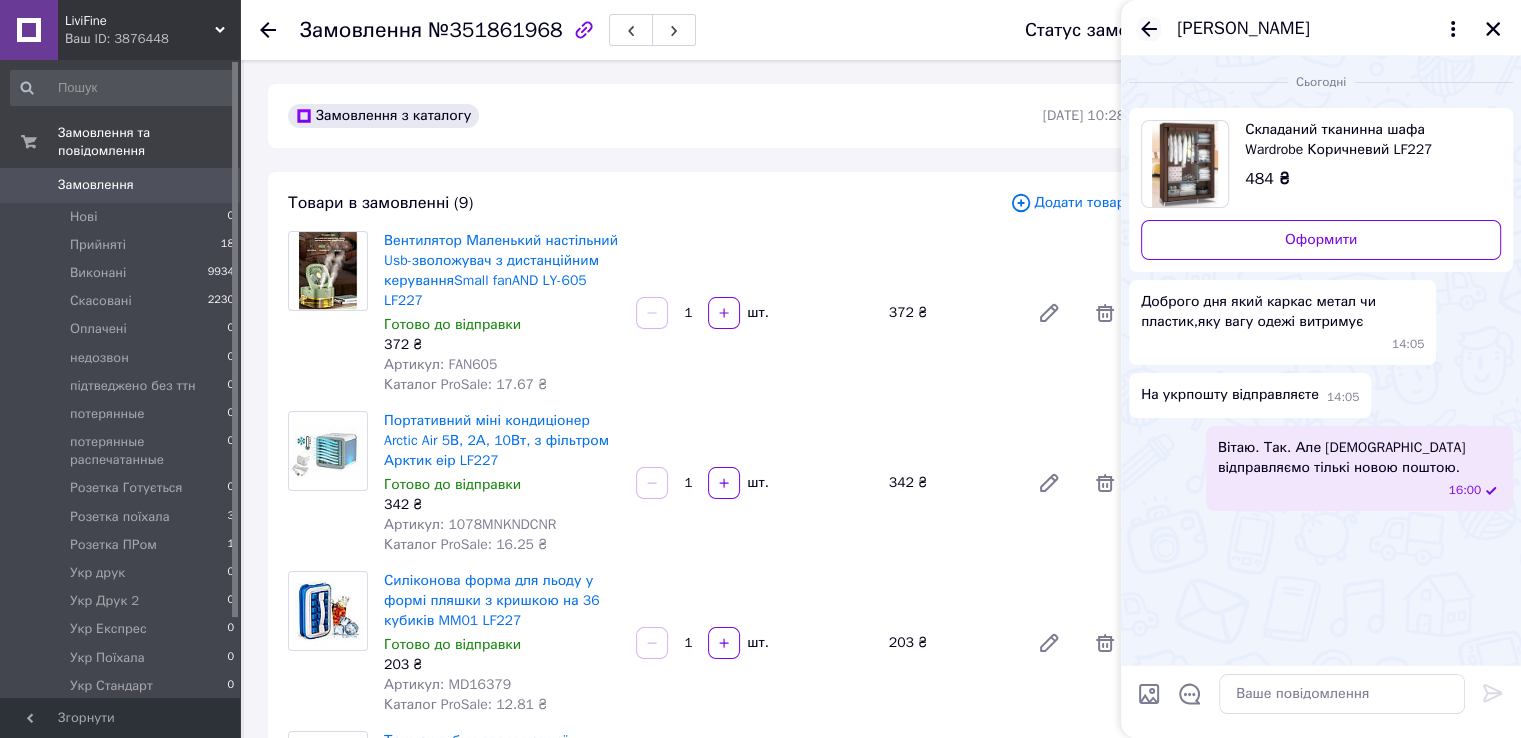 click 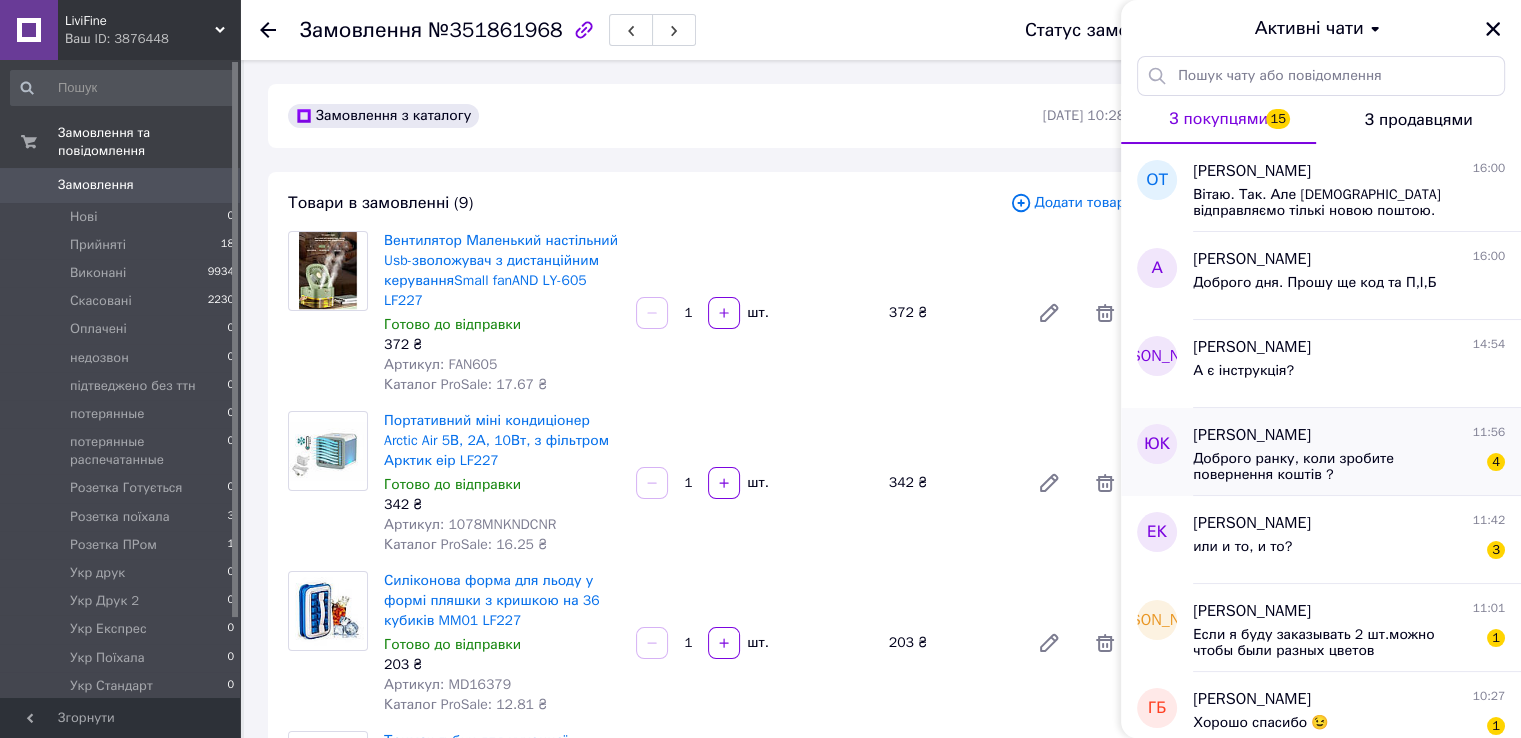 click on "Доброго ранку, коли зробите повернення коштів ?" at bounding box center (1335, 467) 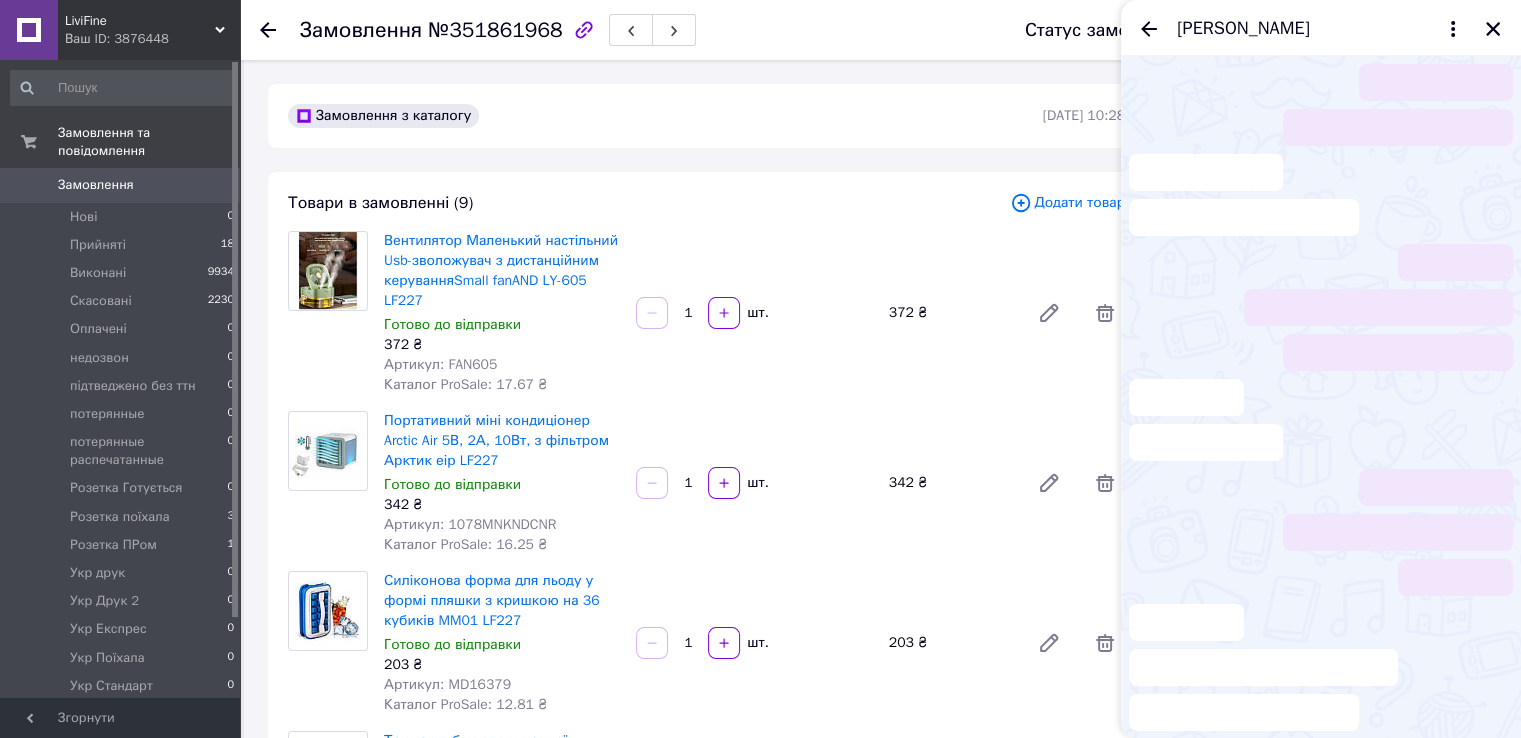 scroll, scrollTop: 3788, scrollLeft: 0, axis: vertical 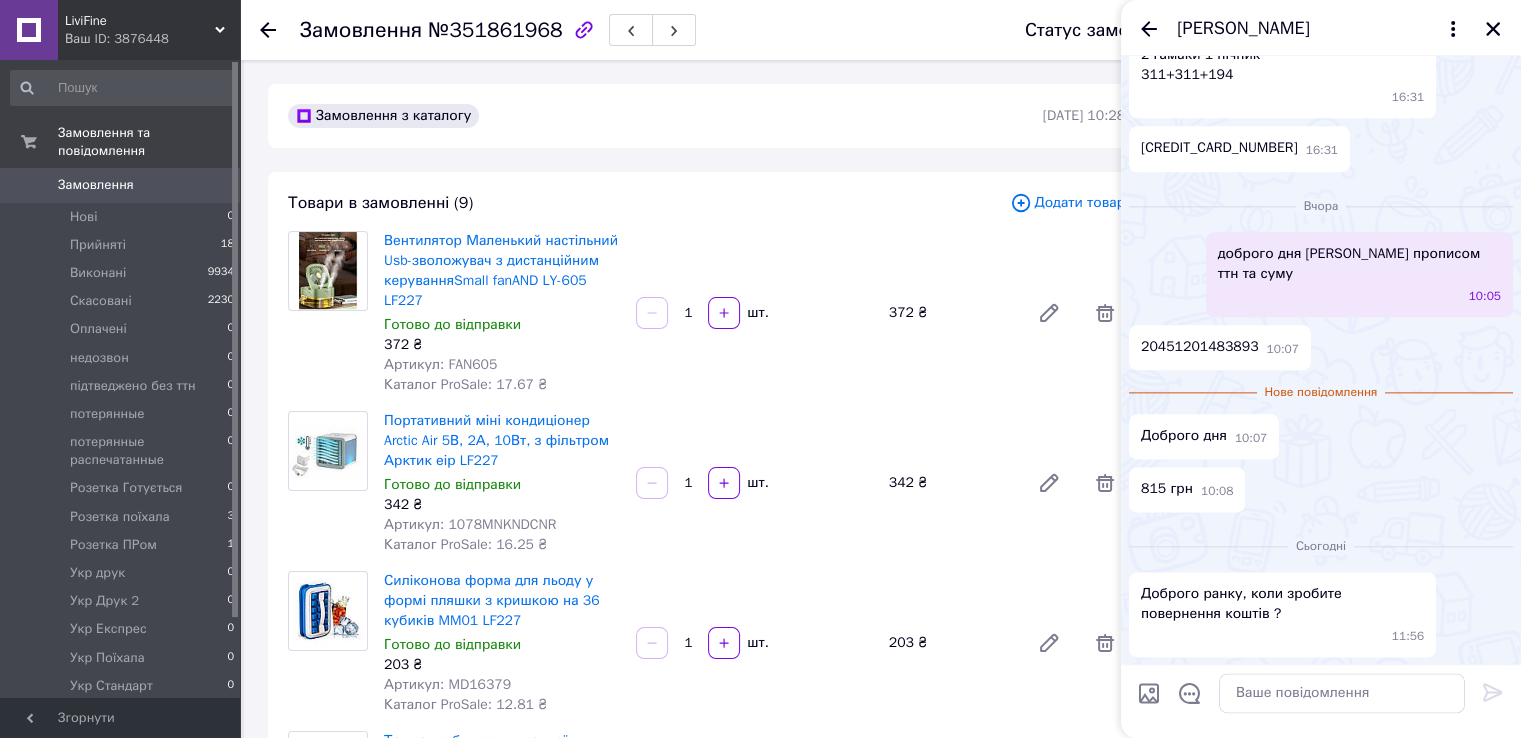 click on "20451201483893" at bounding box center [1200, 347] 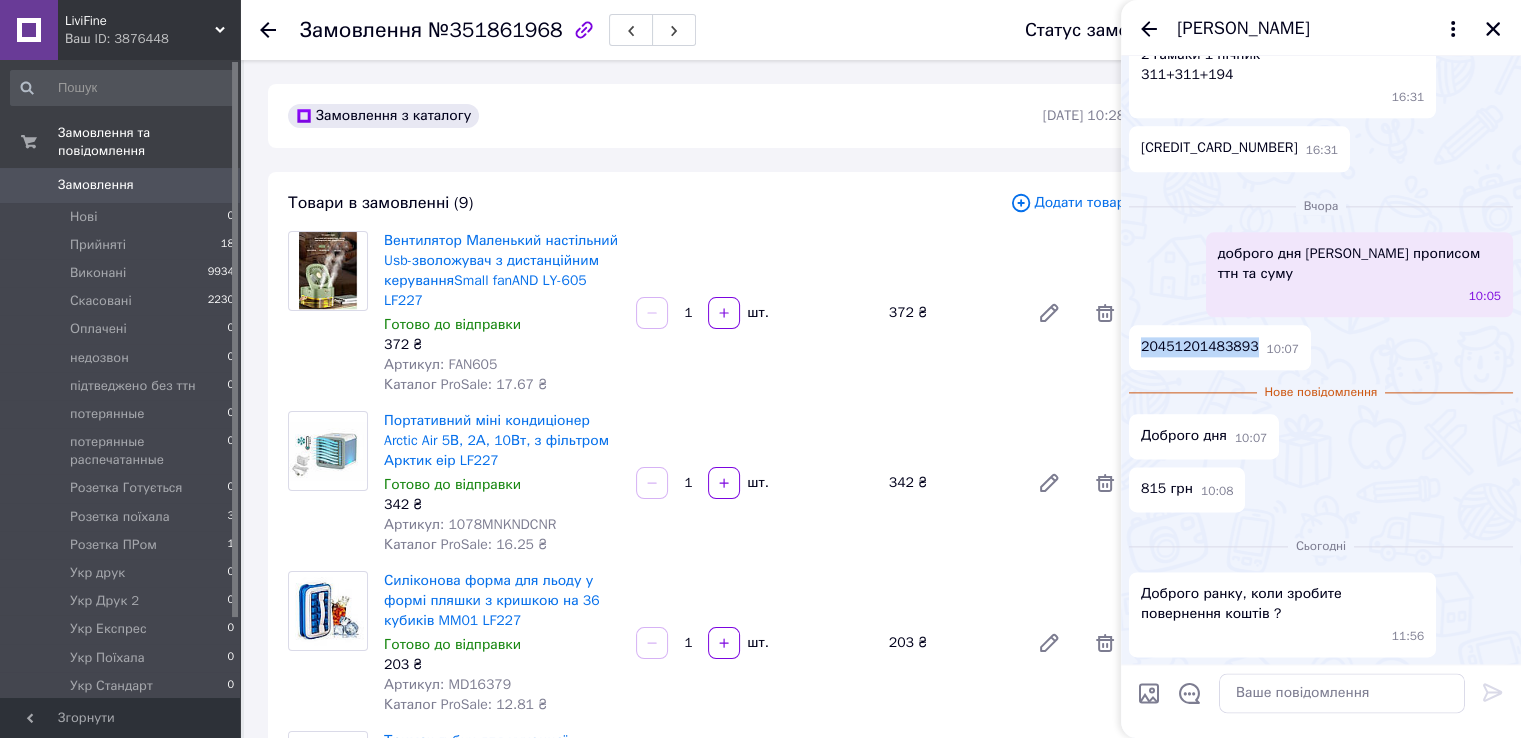 click on "20451201483893" at bounding box center (1200, 347) 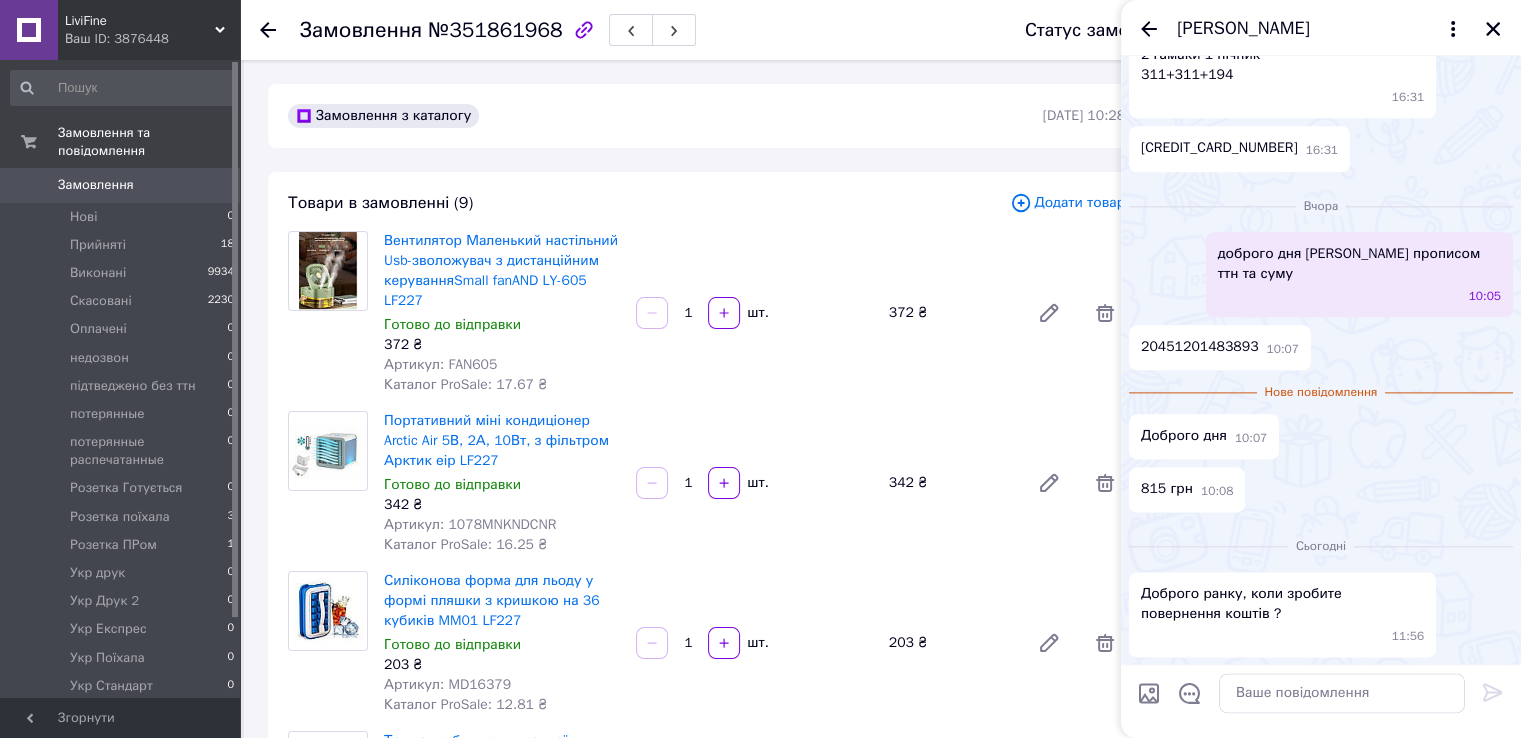 click on "[CREDIT_CARD_NUMBER]" at bounding box center [1219, 148] 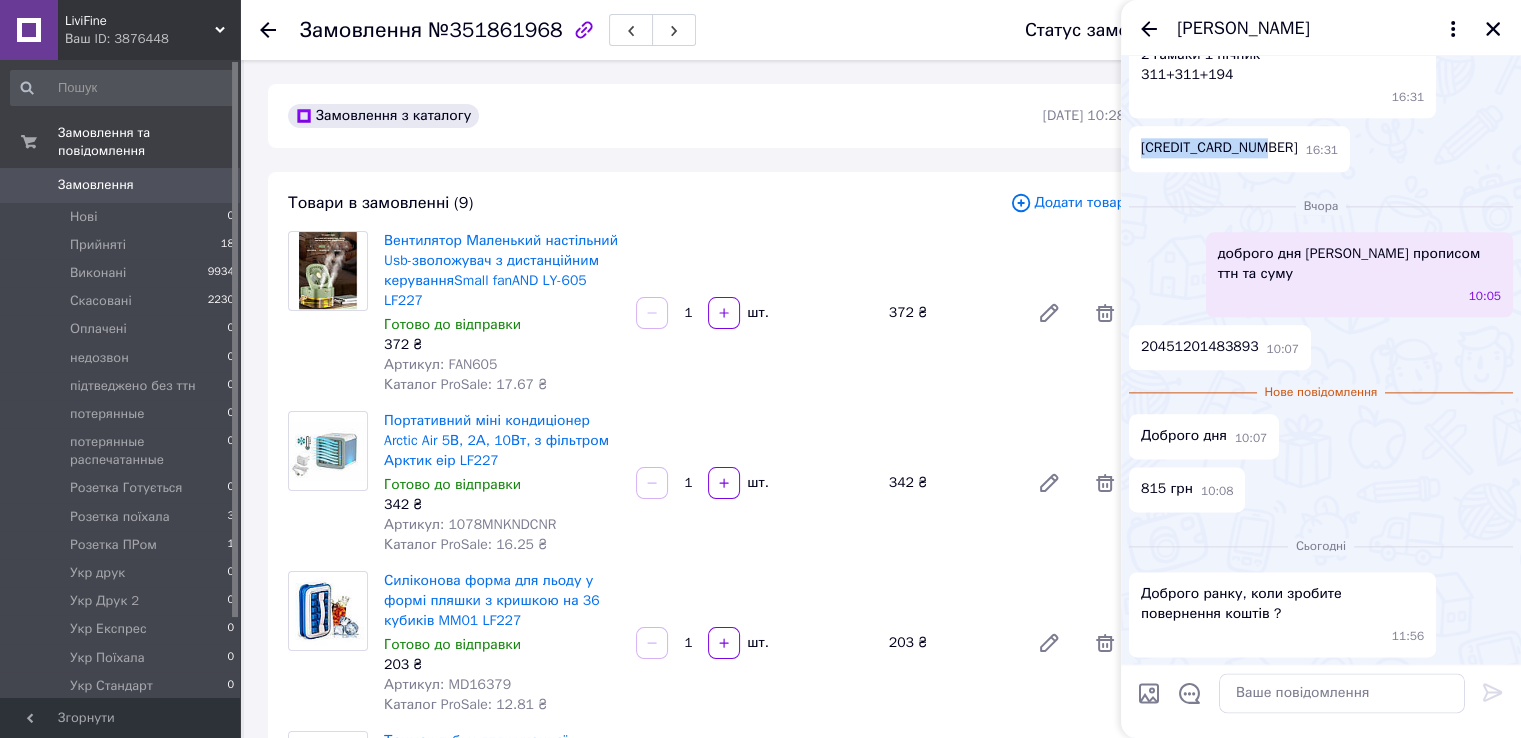 click on "[CREDIT_CARD_NUMBER]" at bounding box center (1219, 148) 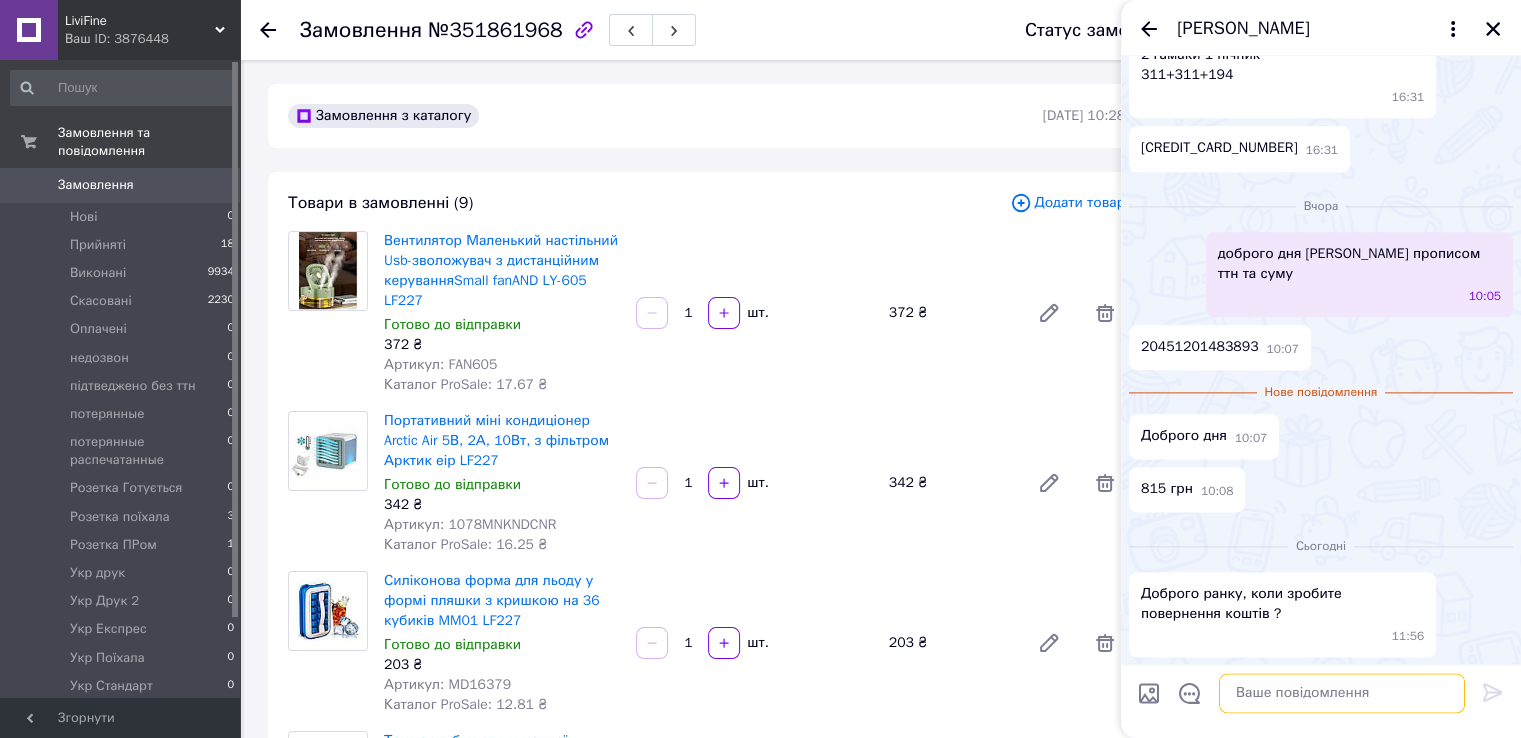 click at bounding box center [1342, 694] 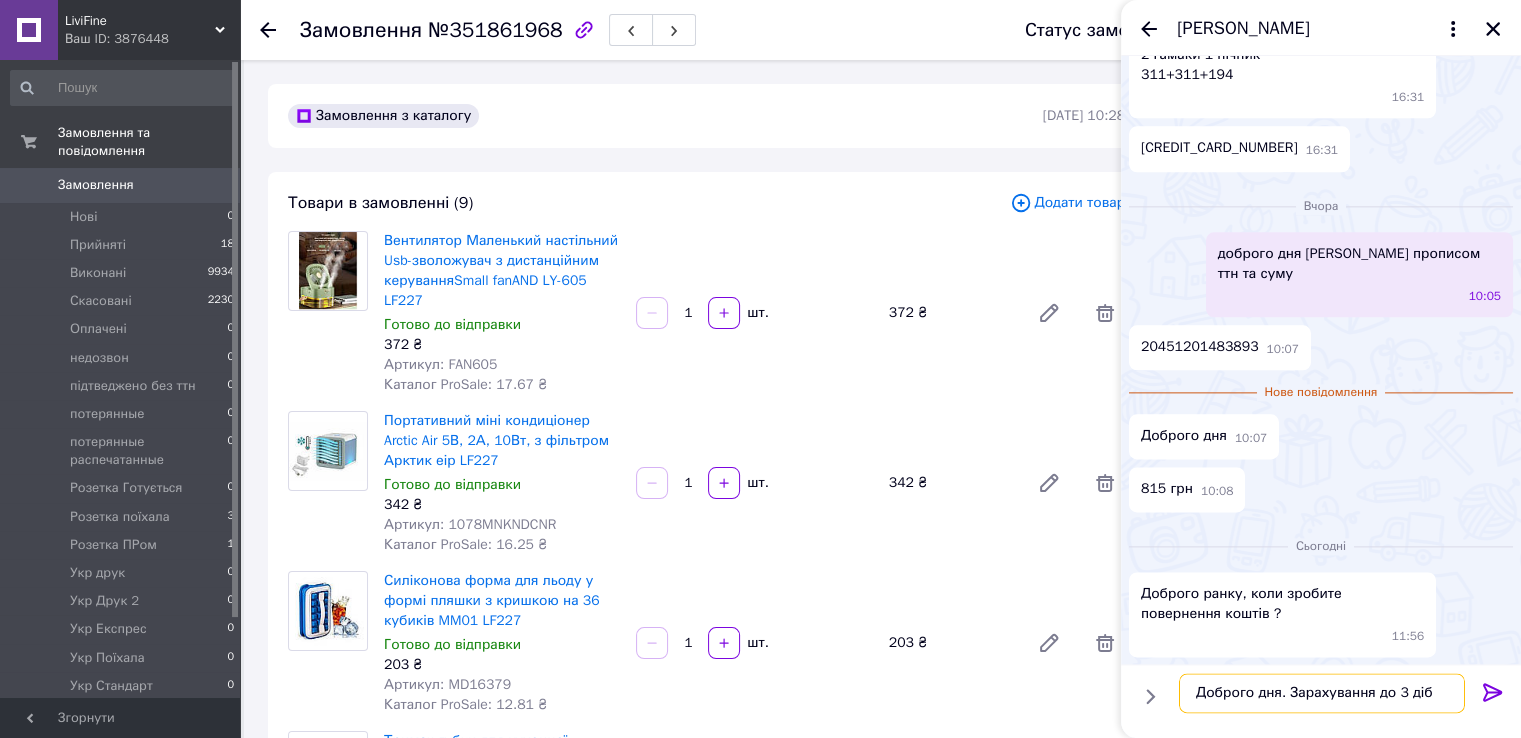 type on "Доброго дня. Зарахування до 3 діб." 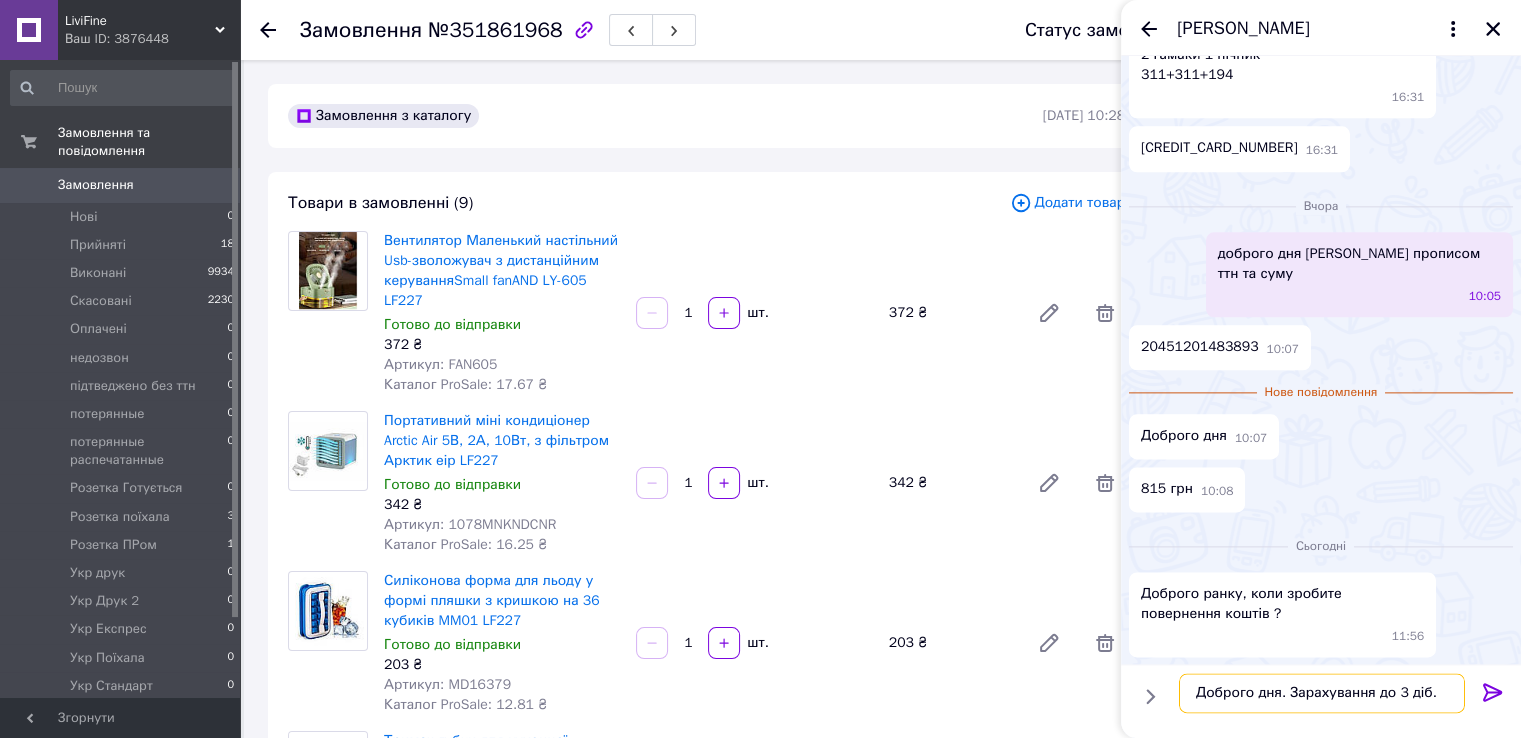 type 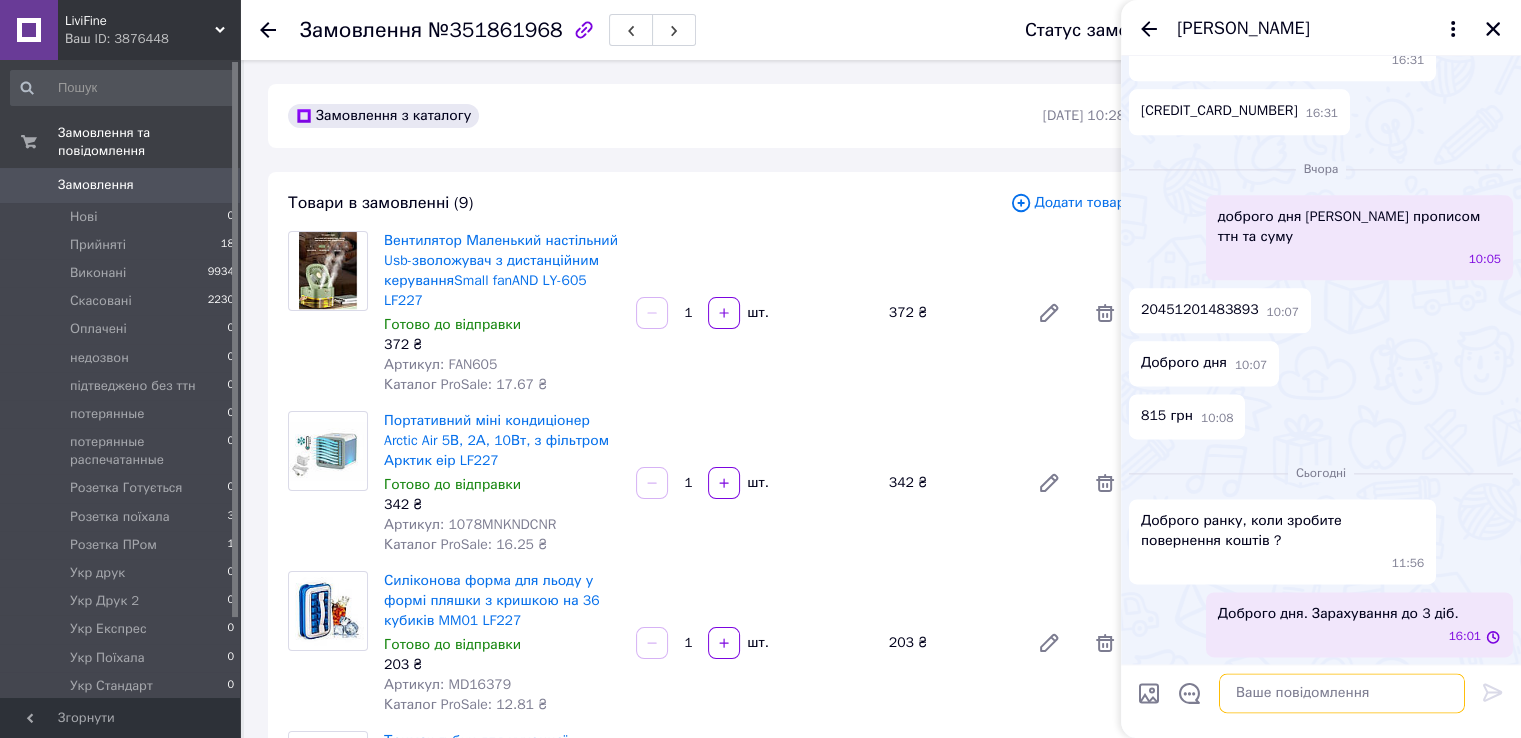 scroll, scrollTop: 3825, scrollLeft: 0, axis: vertical 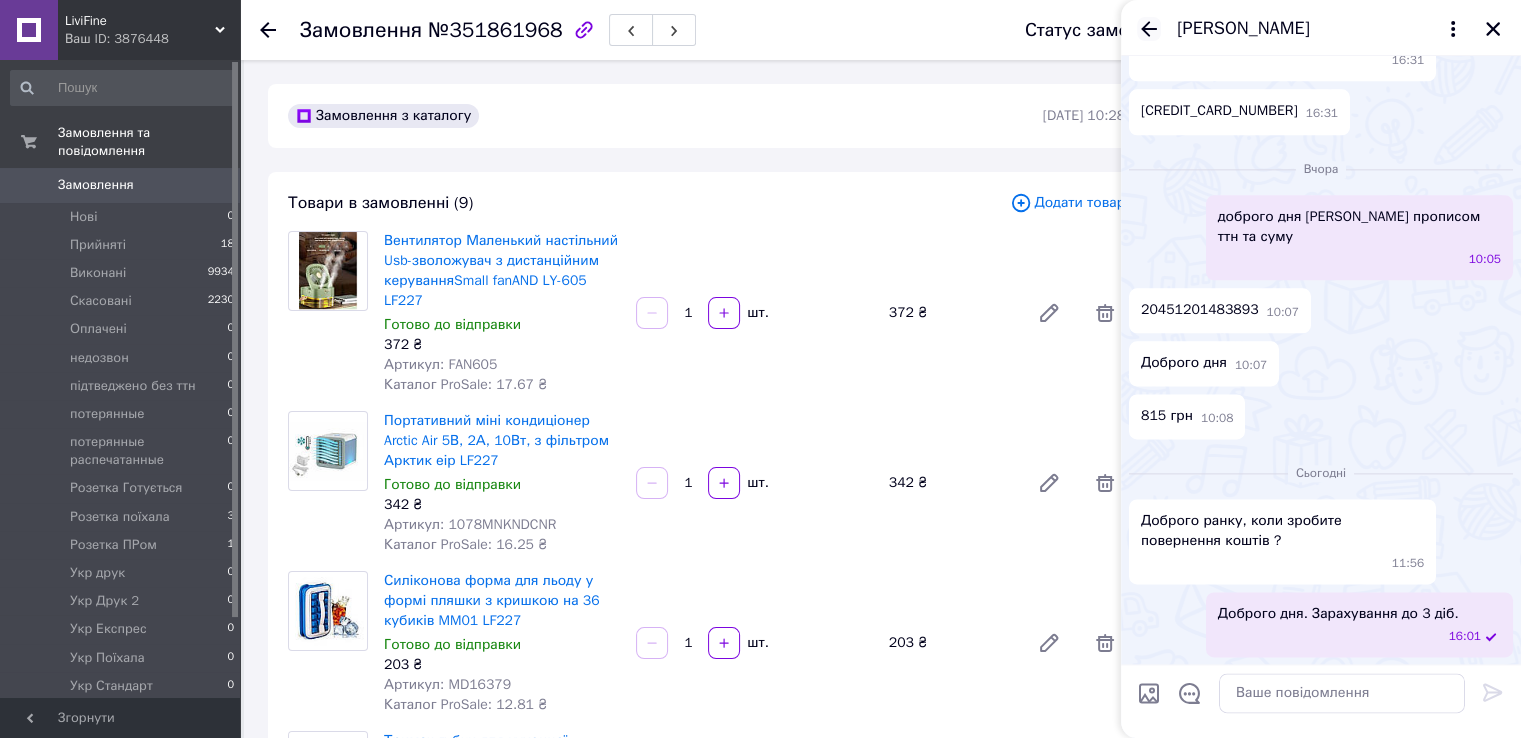 click 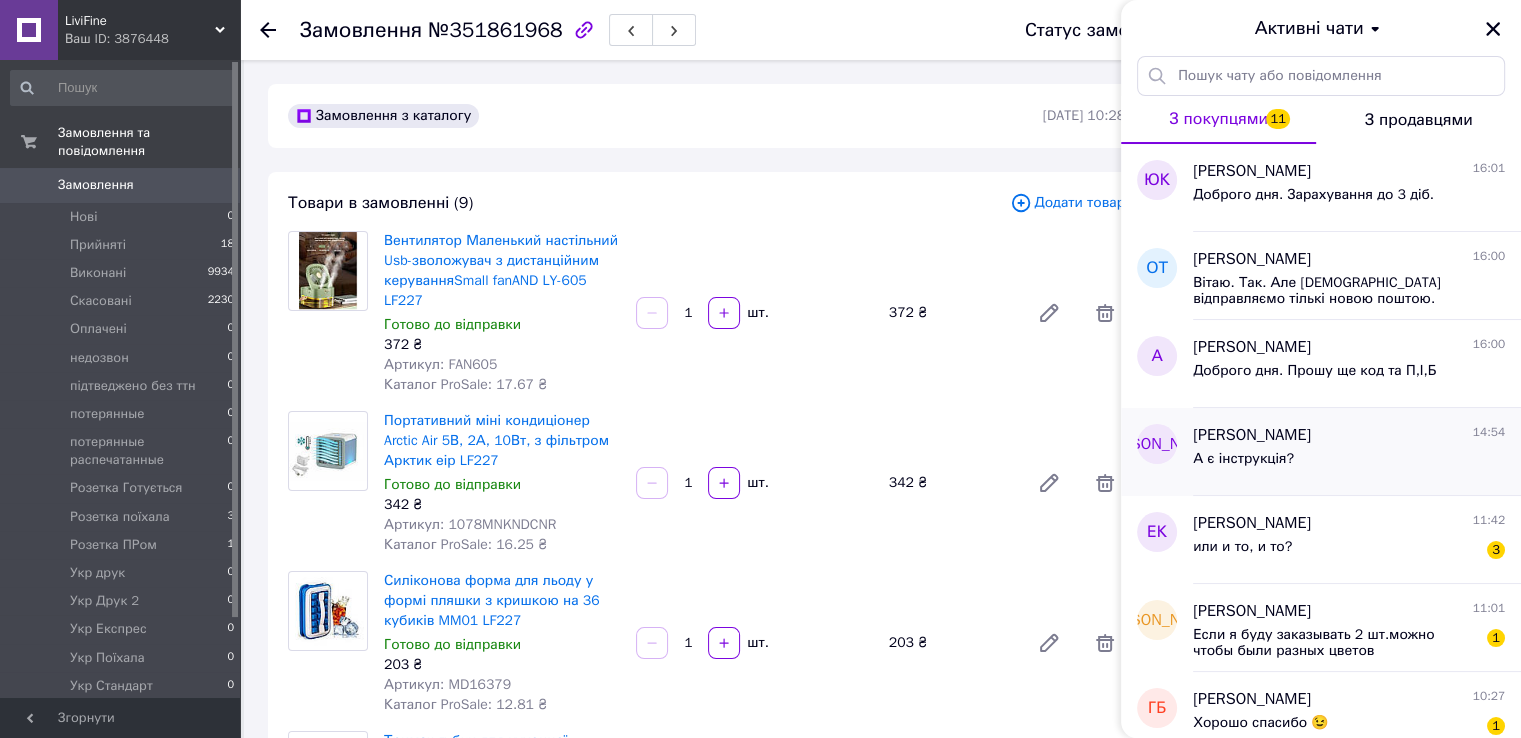 scroll, scrollTop: 100, scrollLeft: 0, axis: vertical 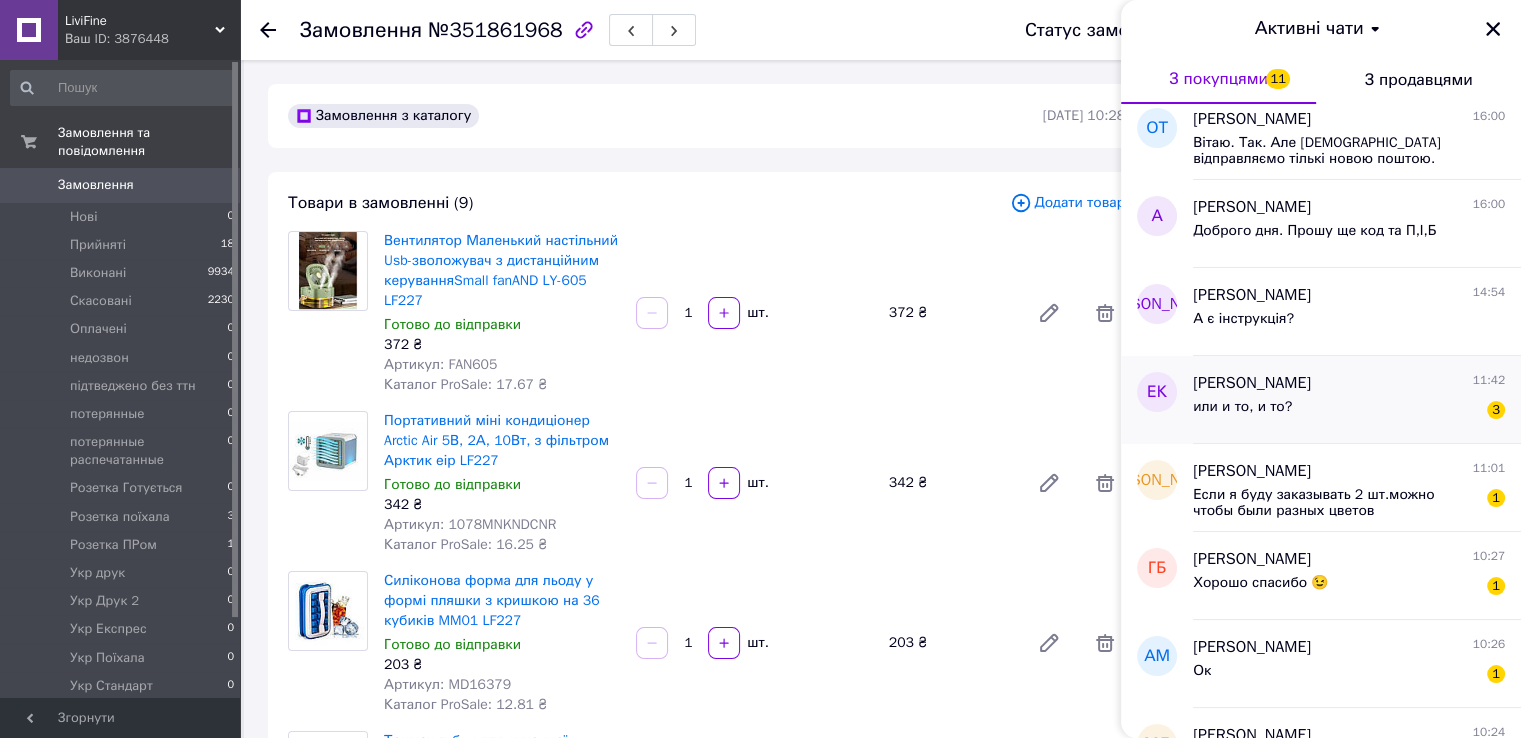 click on "или и то, и то? 3" at bounding box center (1349, 411) 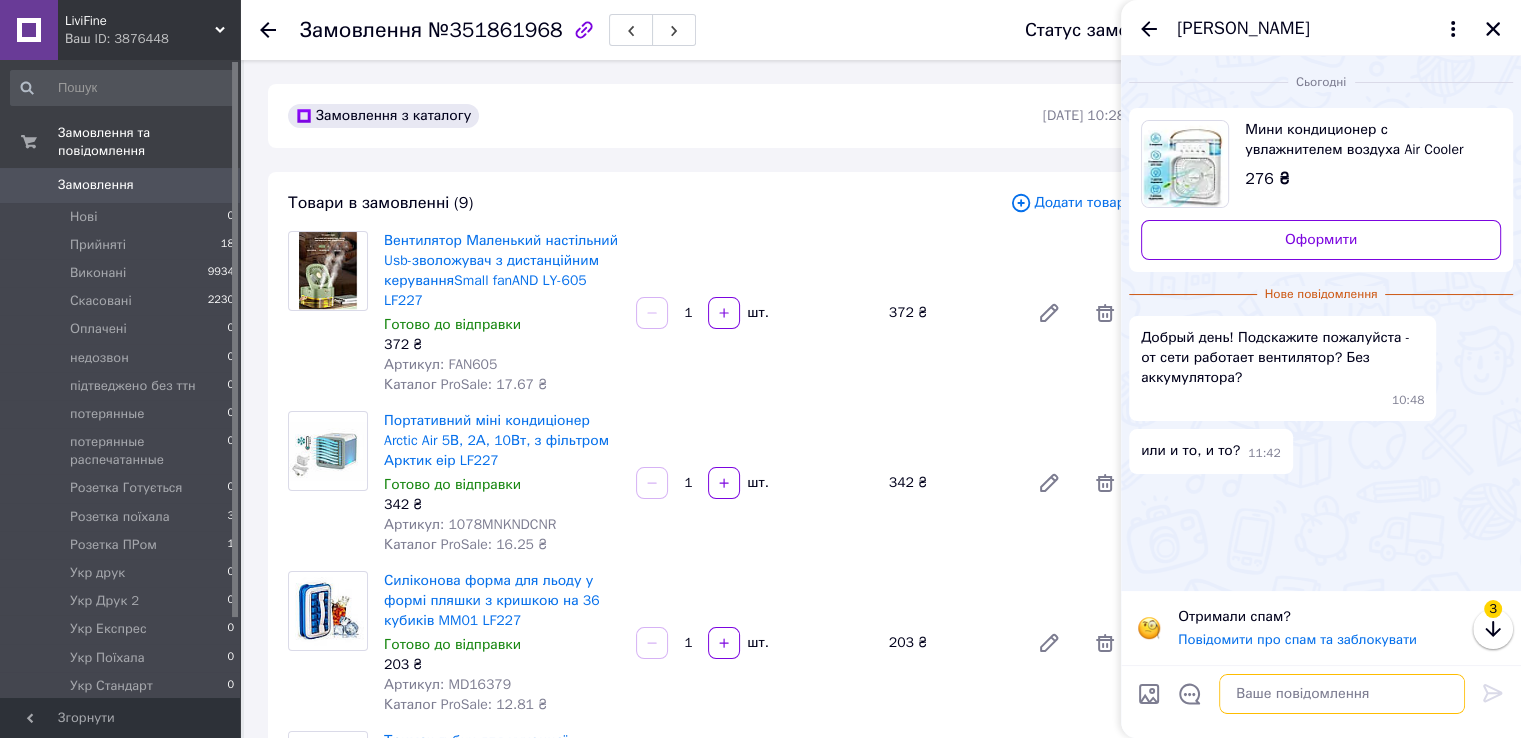 click at bounding box center (1342, 694) 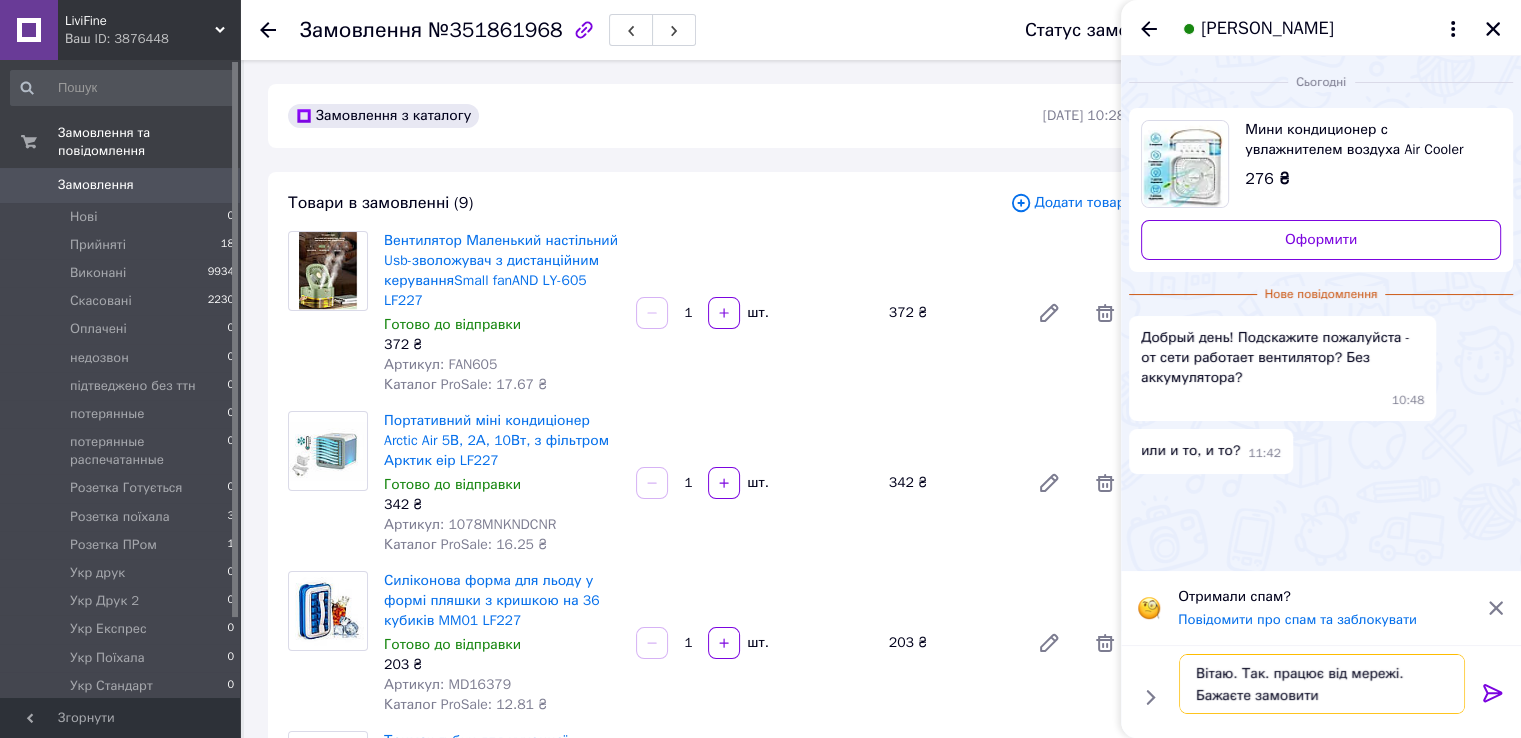 type on "Вітаю. Так. працює від мережі. Бажаєте замовити?" 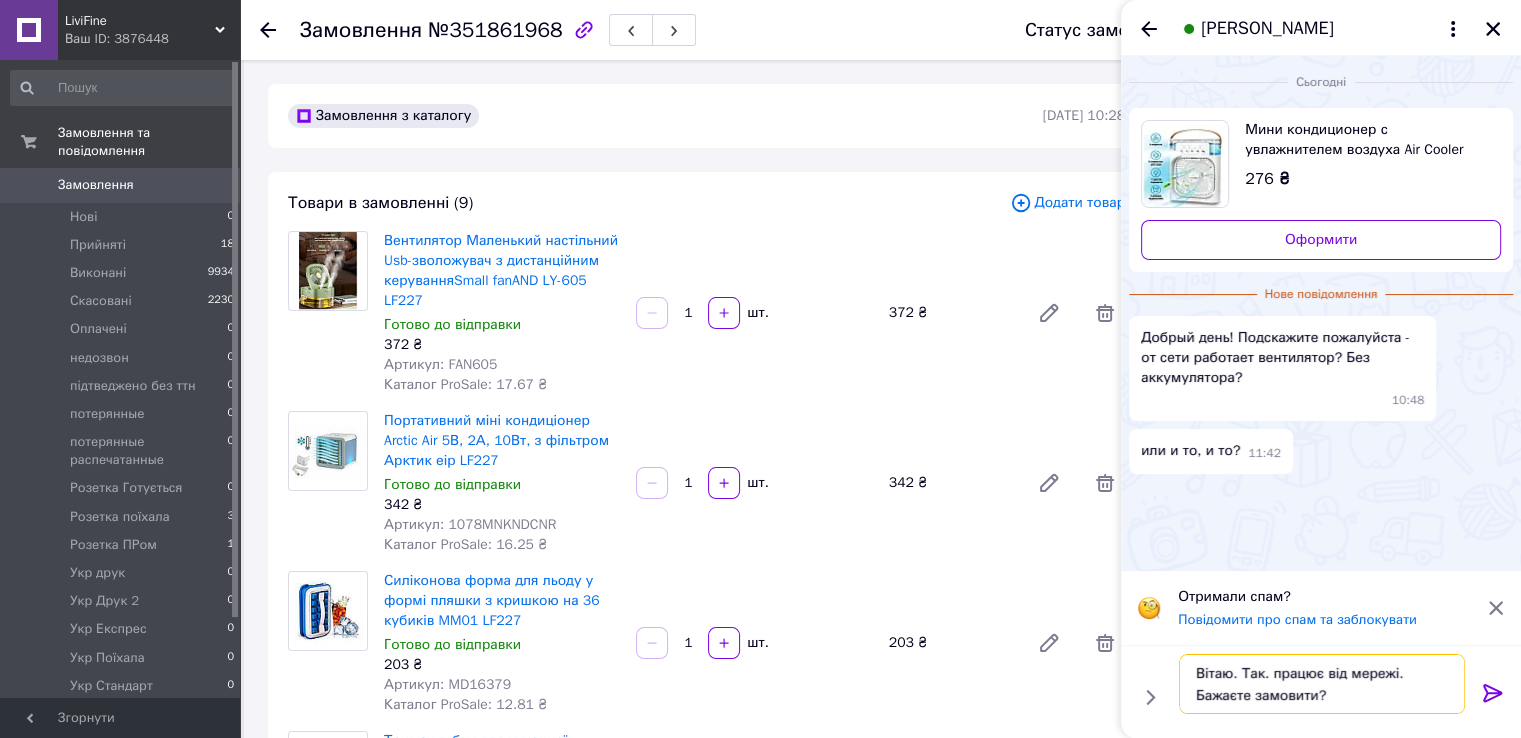 type 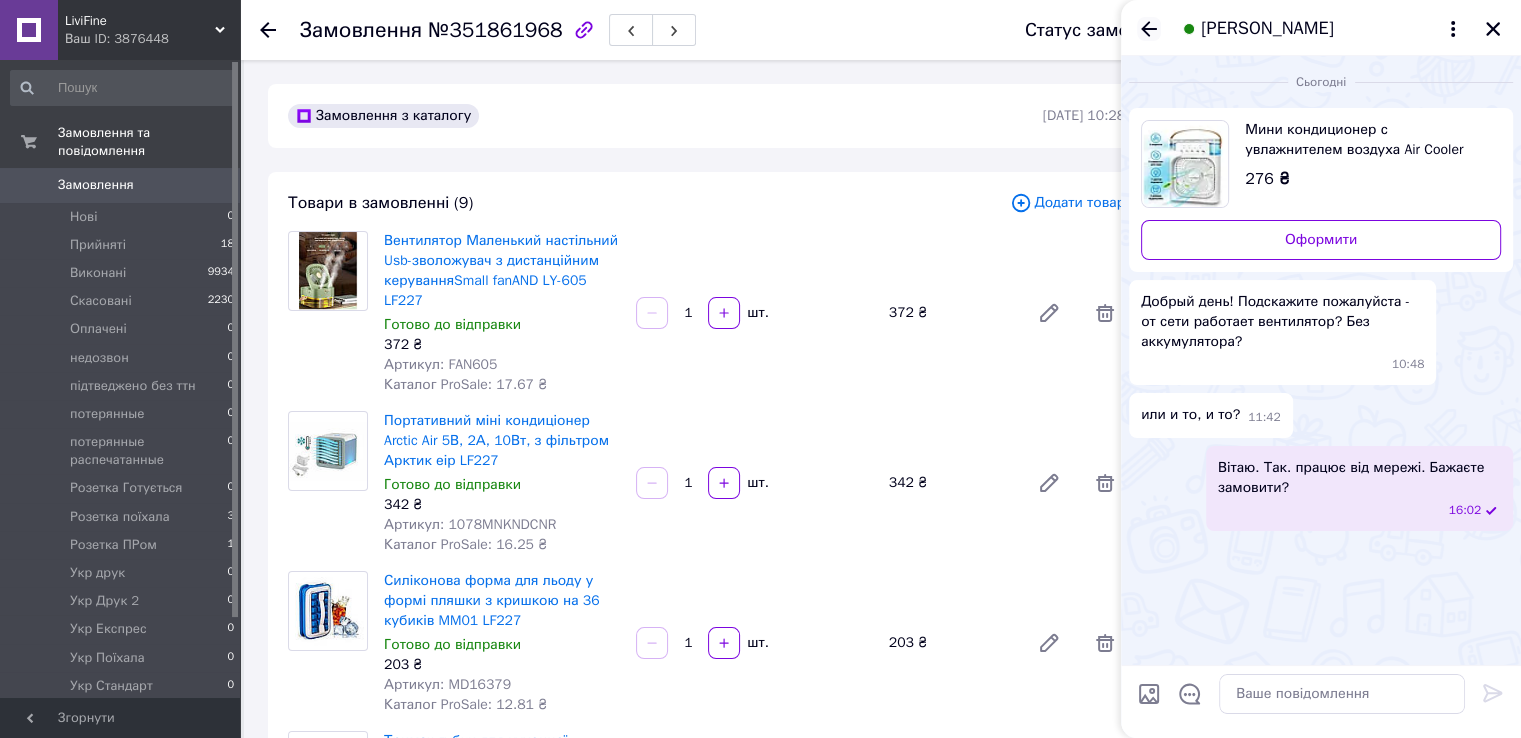 click 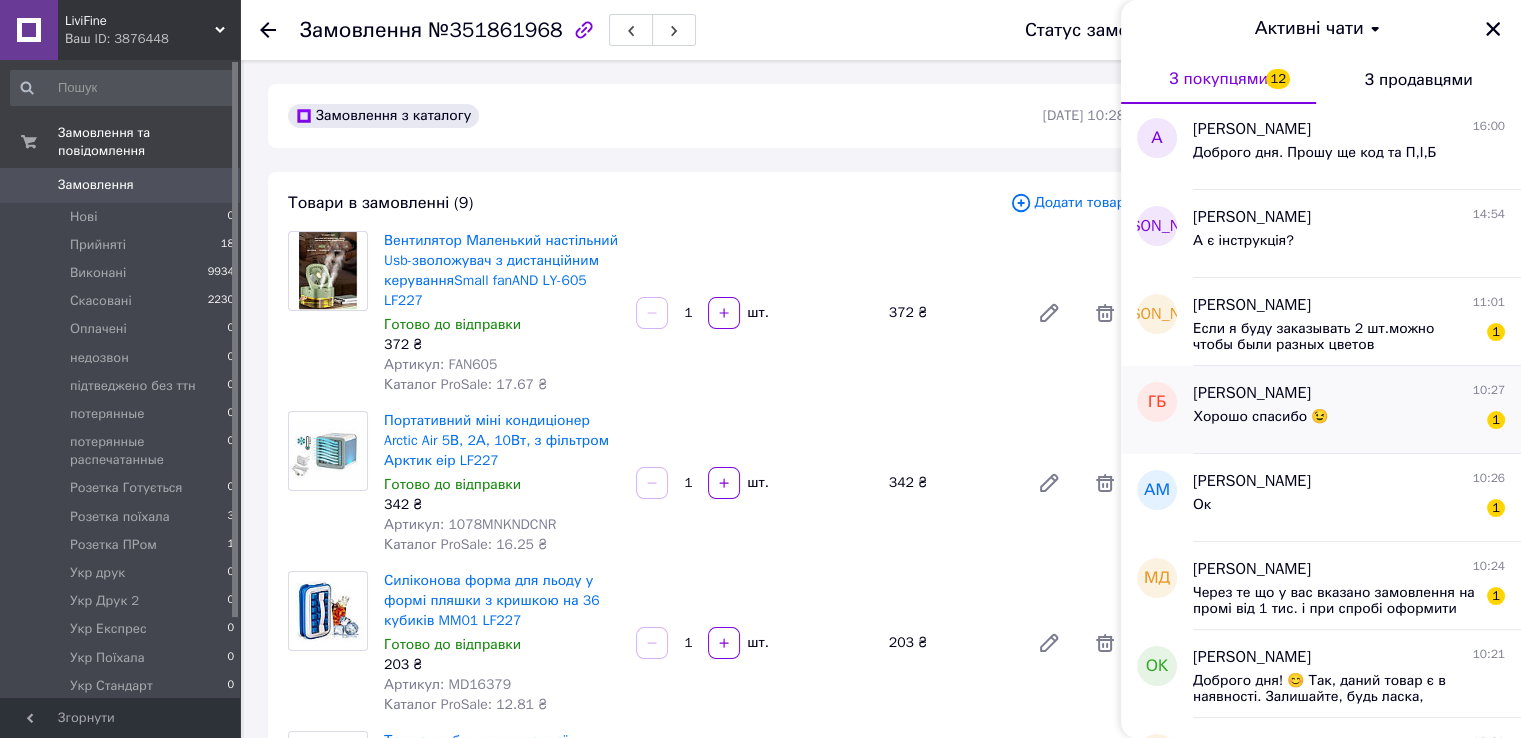 scroll, scrollTop: 300, scrollLeft: 0, axis: vertical 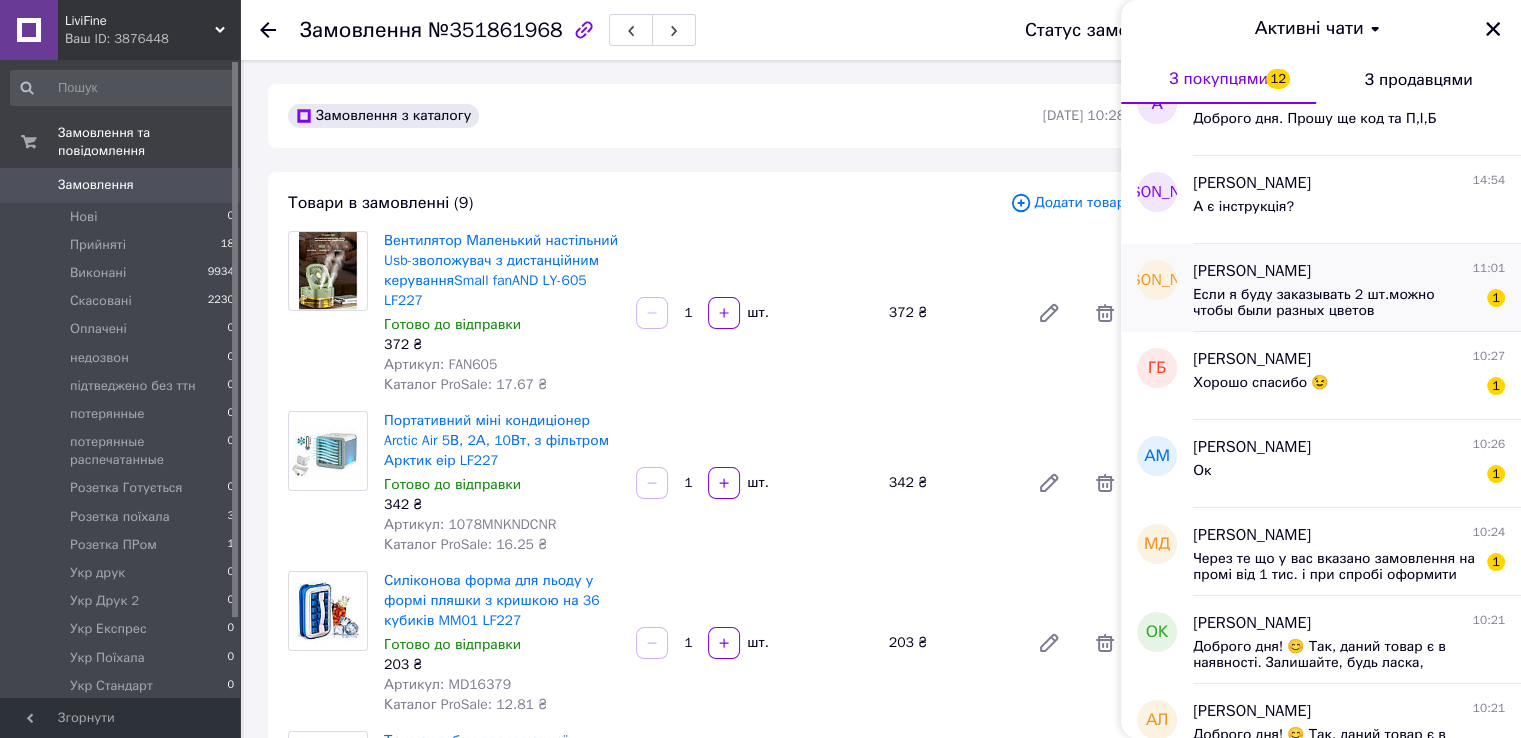 click on "Если я буду заказывать 2 шт.можно чтобы были разных цветов" at bounding box center [1335, 303] 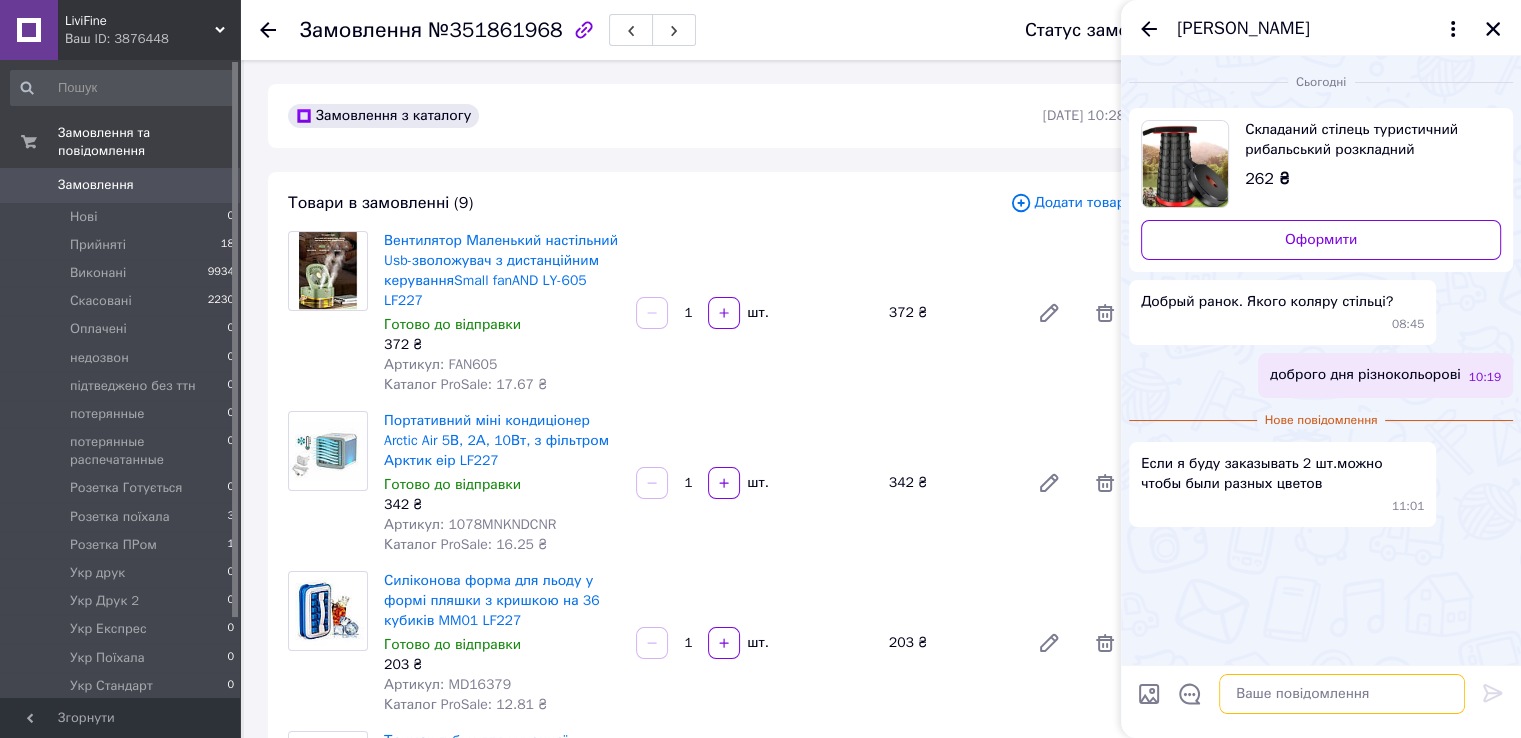 click at bounding box center (1342, 694) 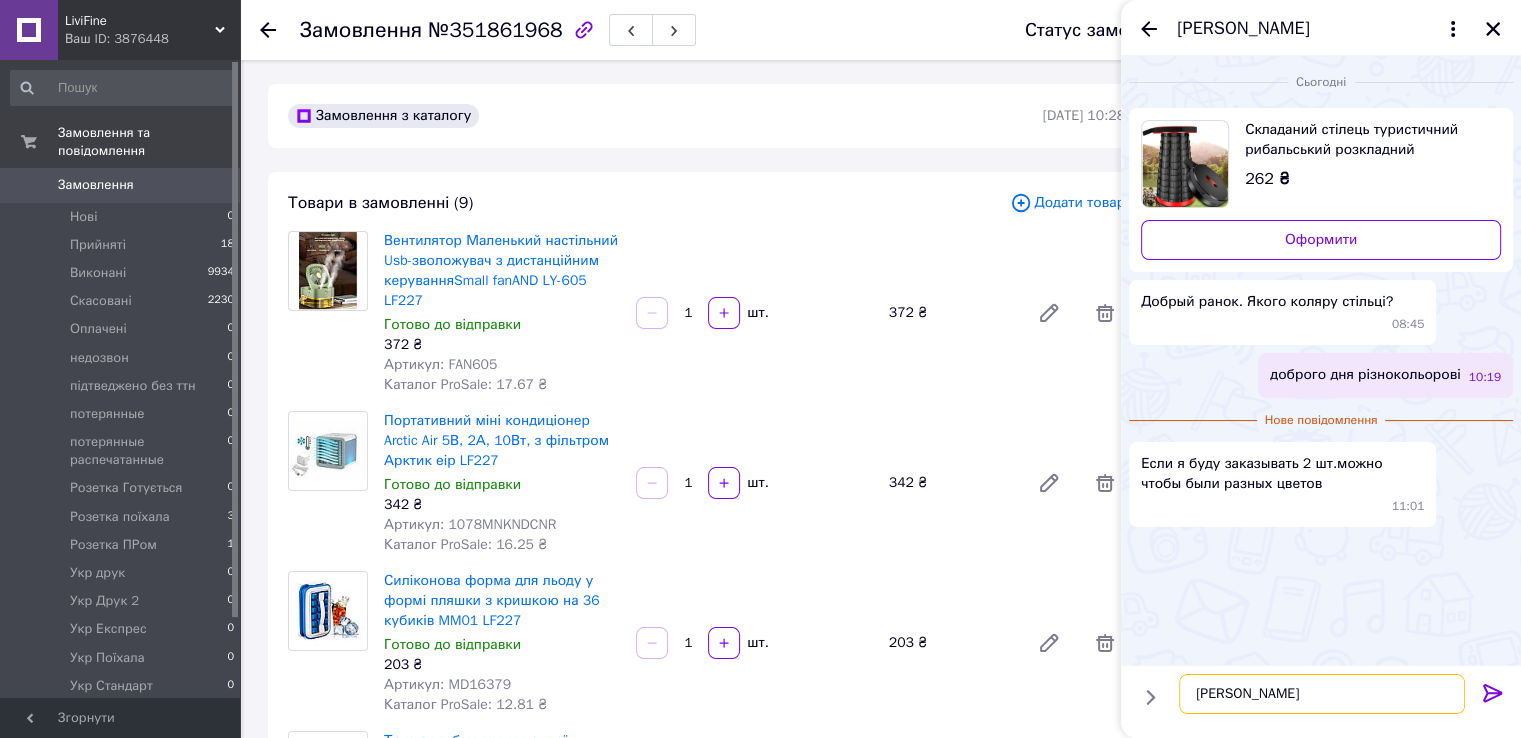 type on "Т" 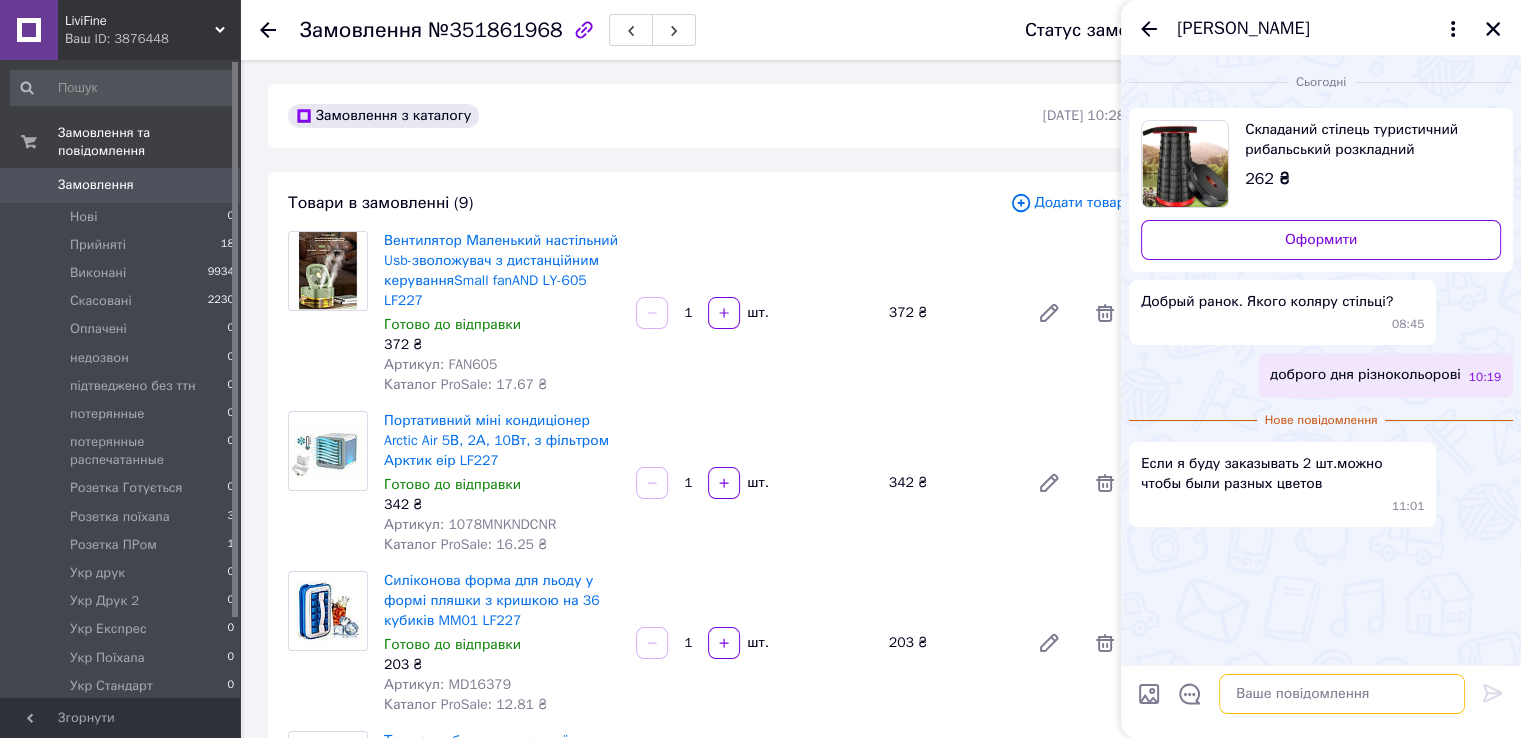 click at bounding box center (1342, 694) 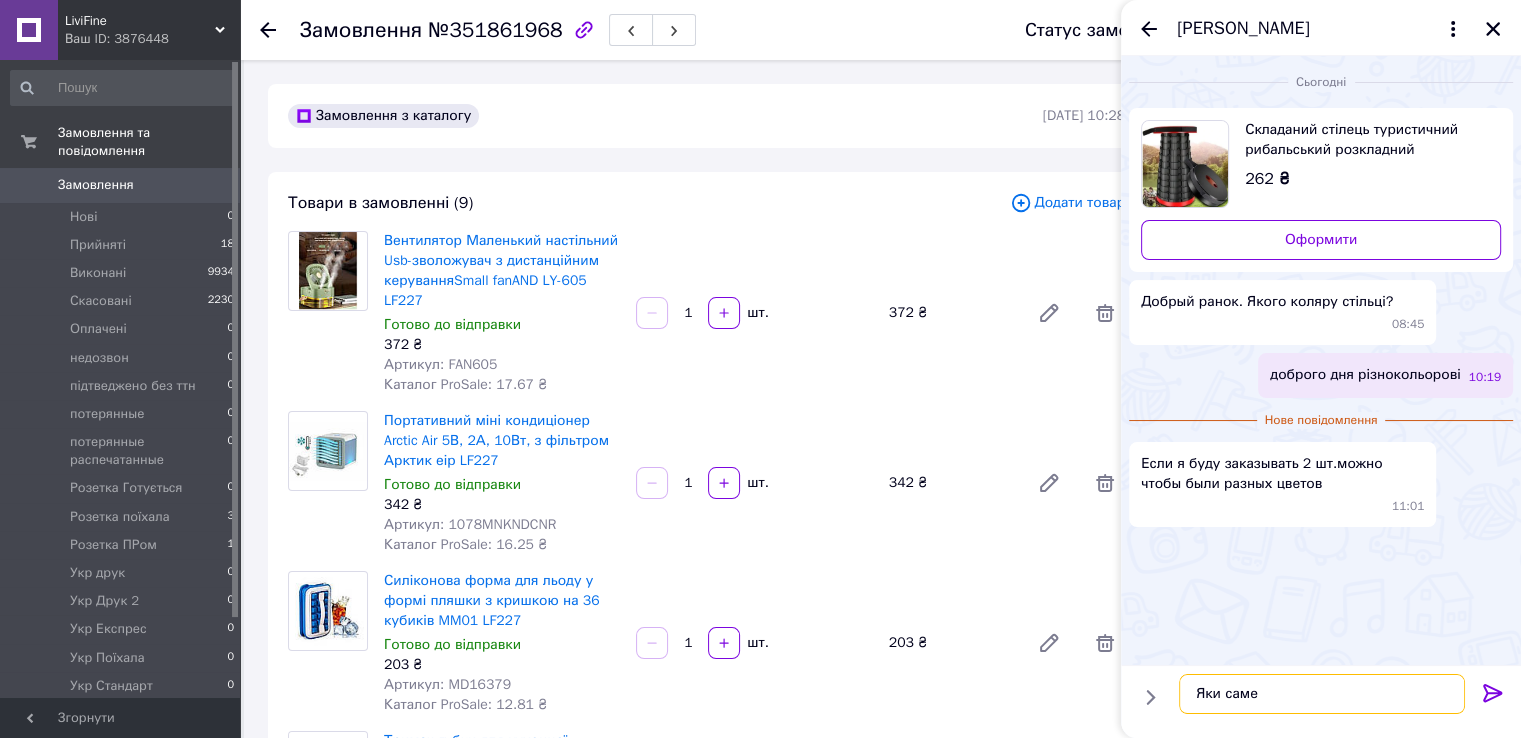 type on "Яки саме?" 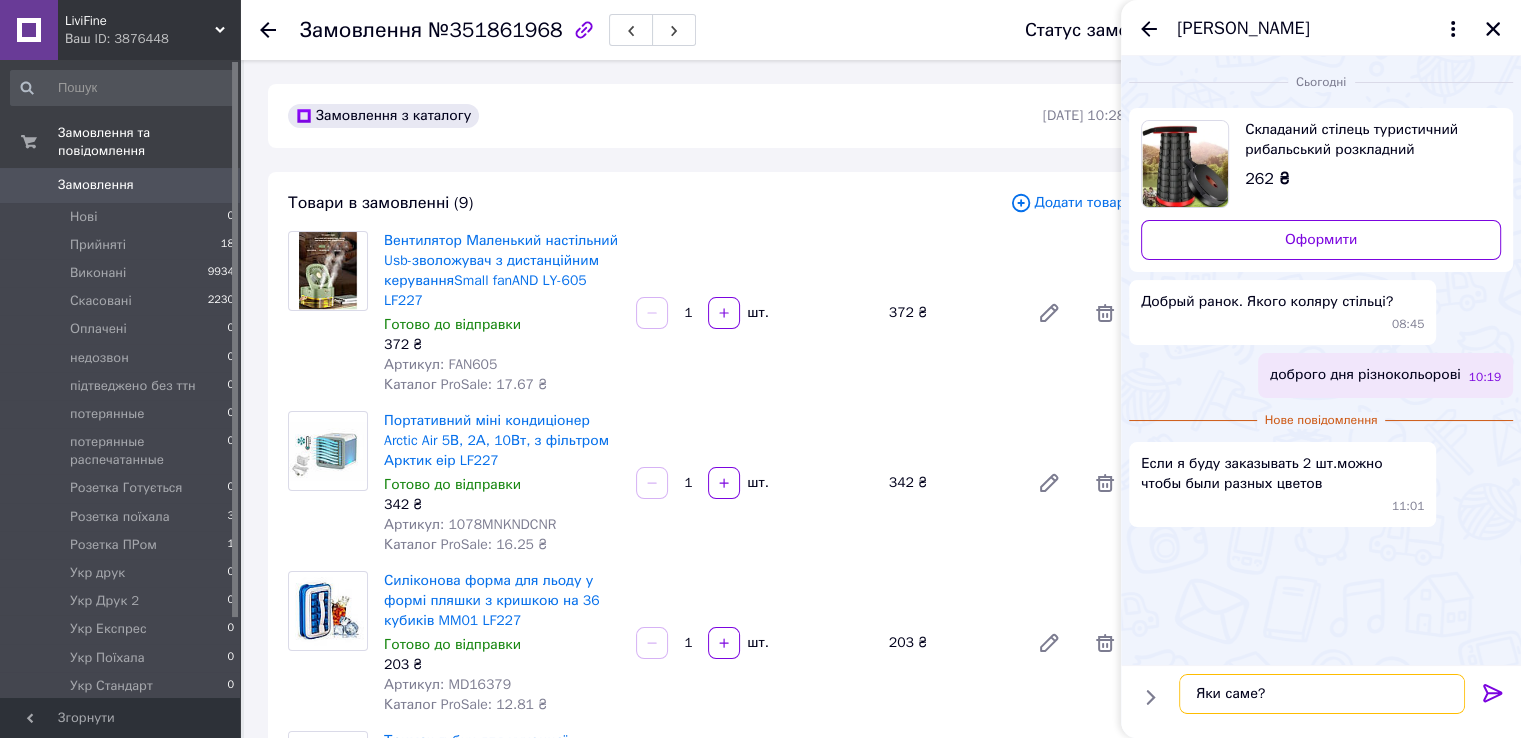 type 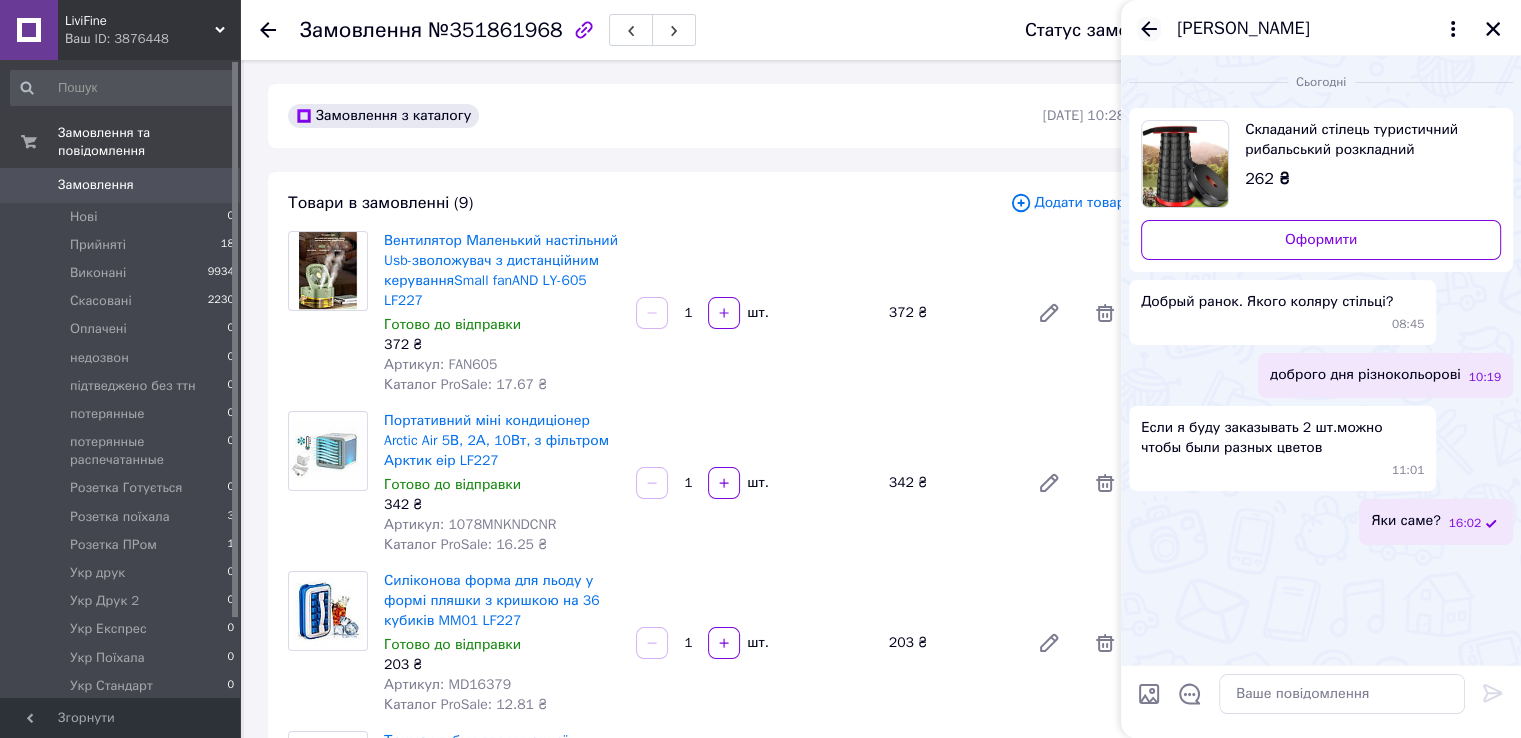 click 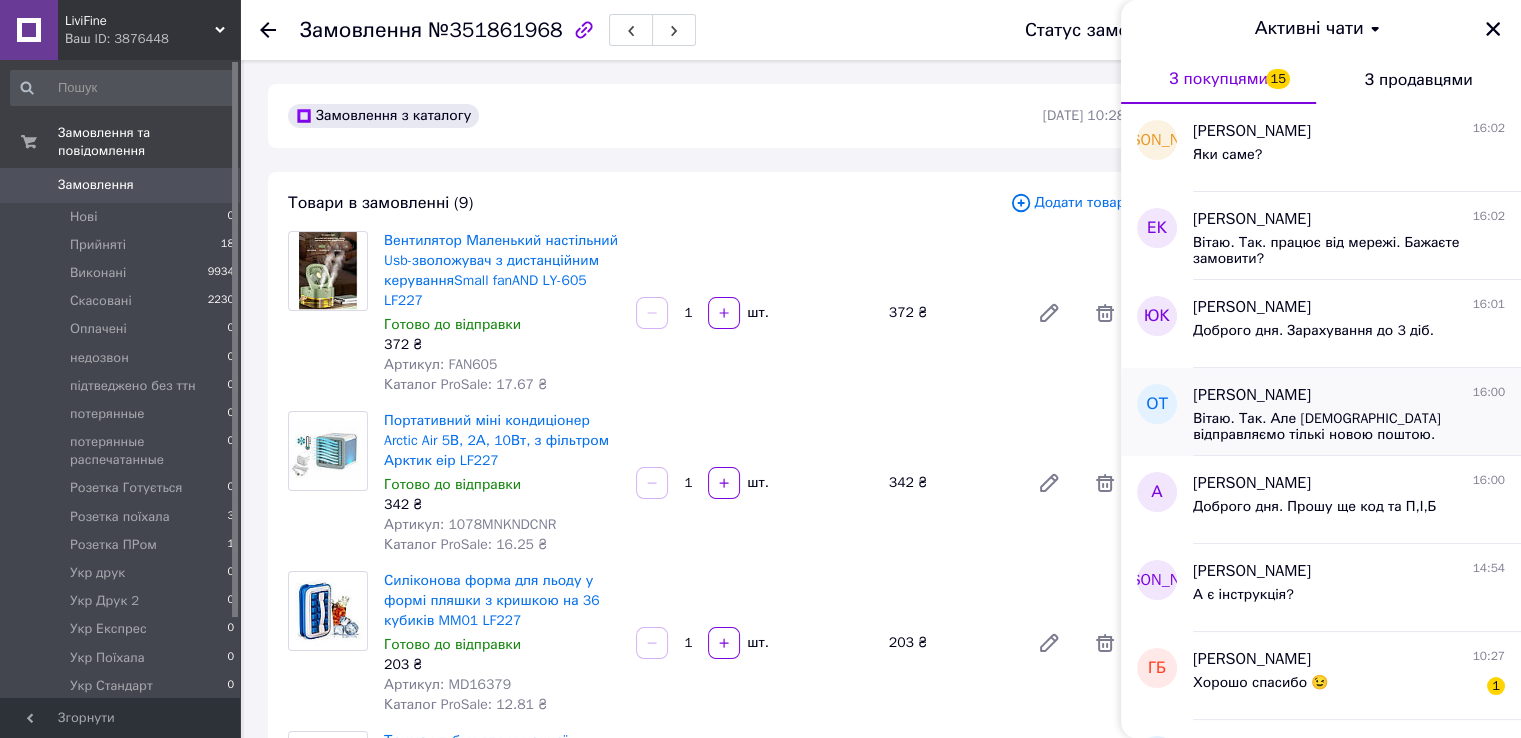 scroll, scrollTop: 300, scrollLeft: 0, axis: vertical 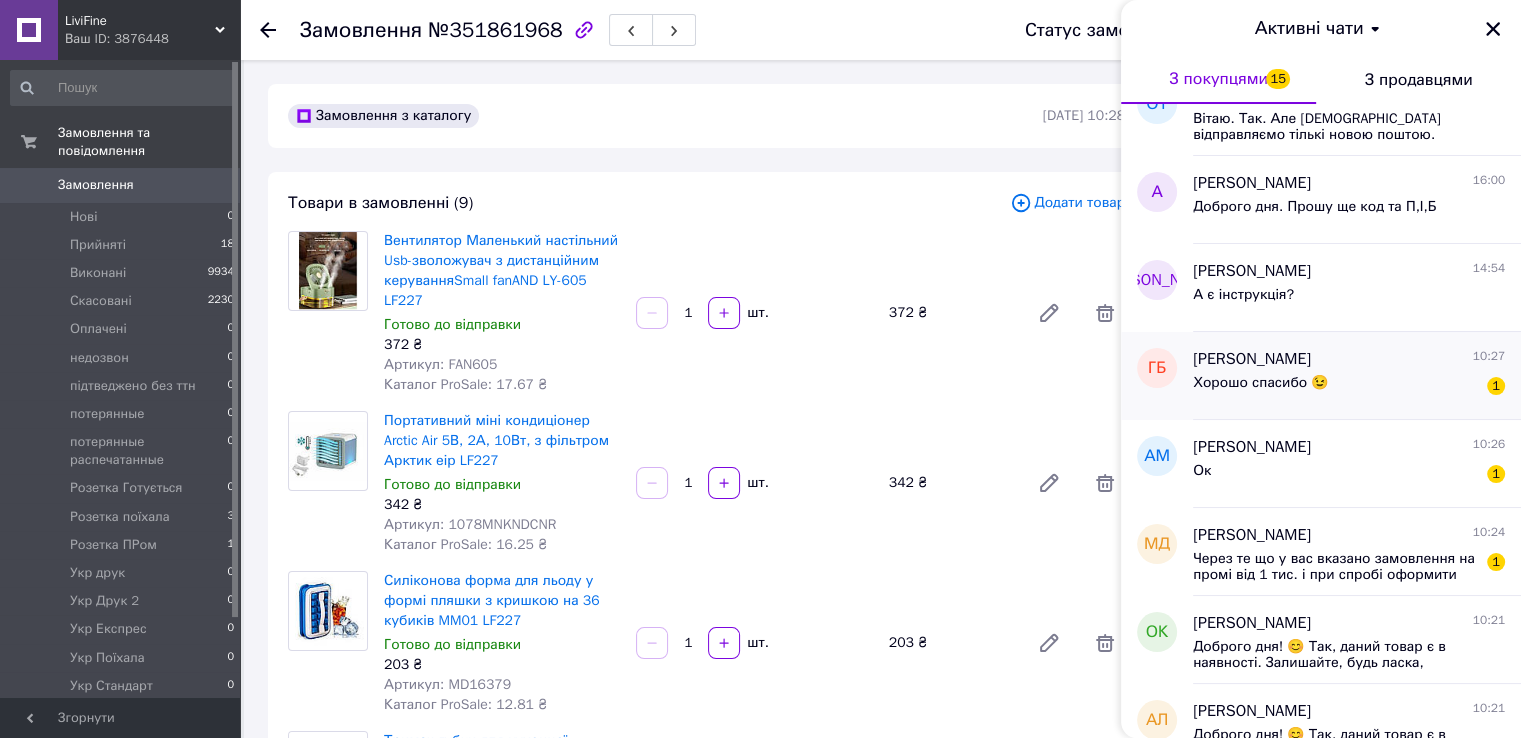 click on "Хорошо спасибо 😉" at bounding box center [1260, 389] 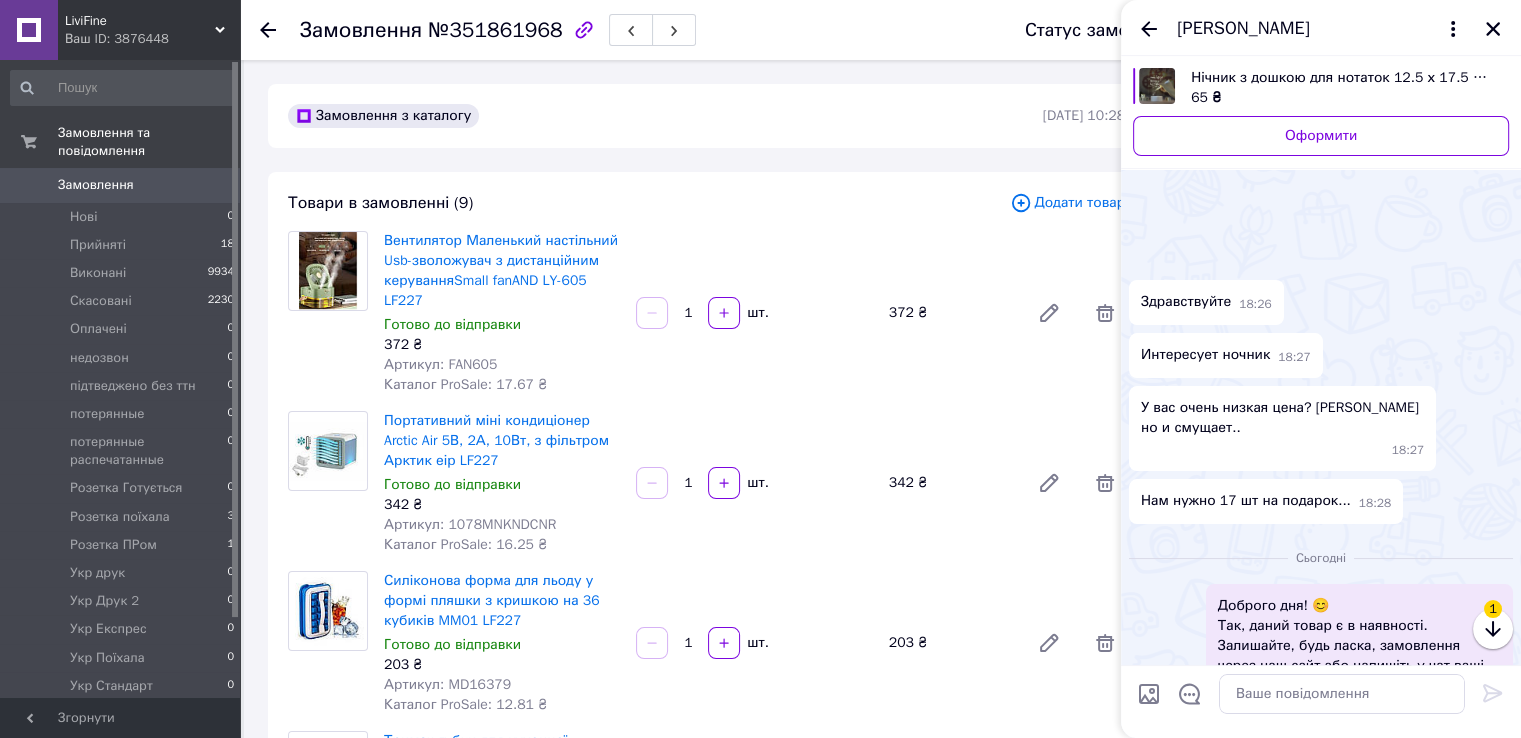 scroll, scrollTop: 282, scrollLeft: 0, axis: vertical 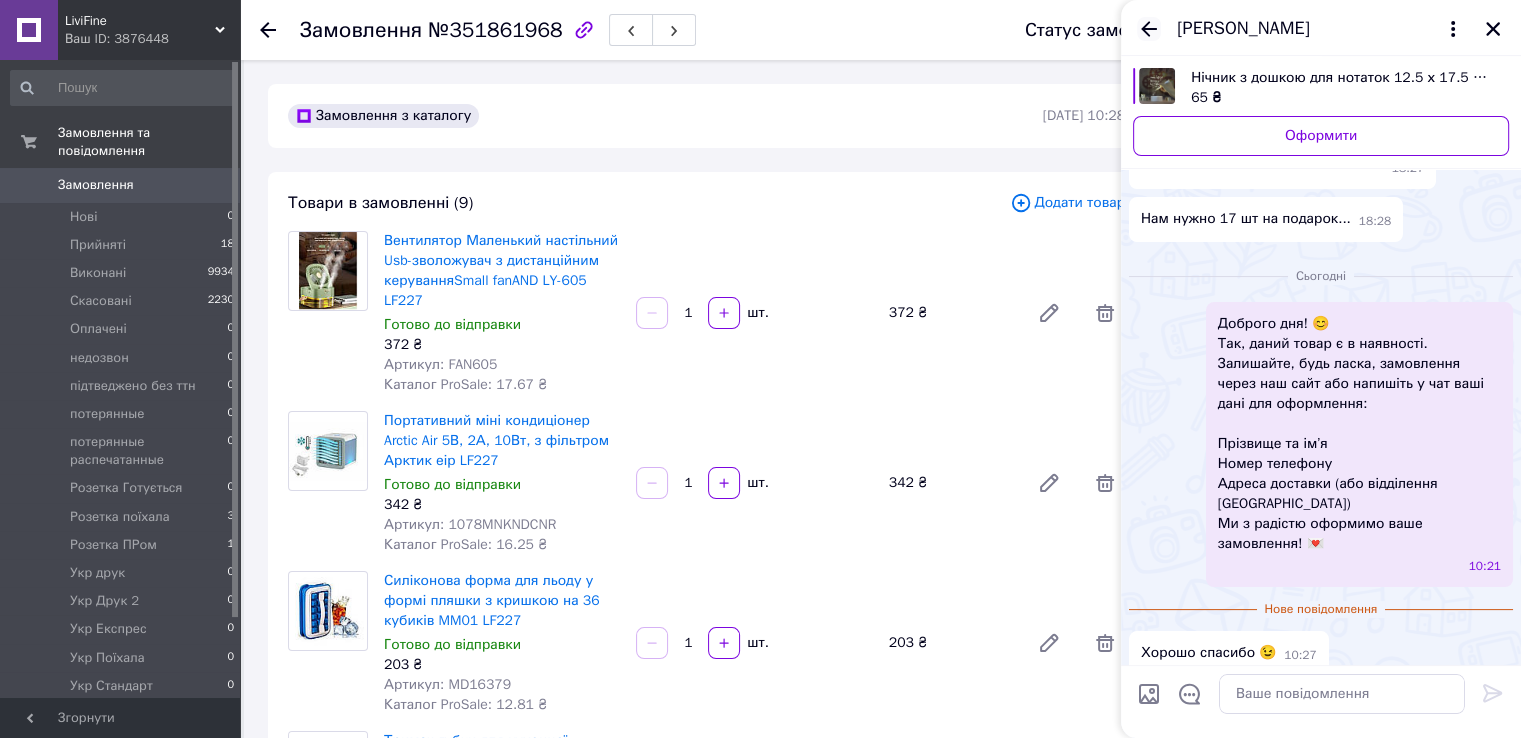 click 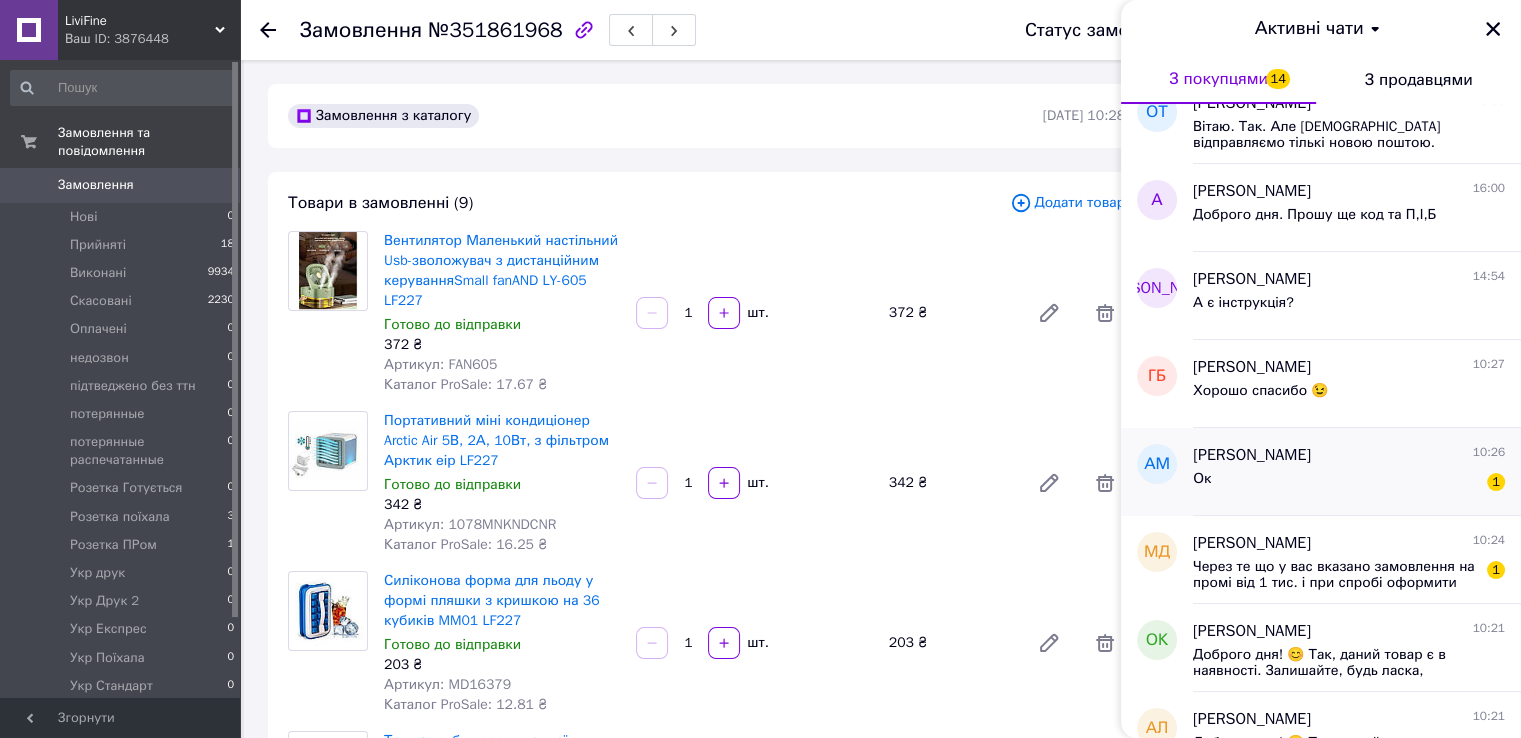 scroll, scrollTop: 300, scrollLeft: 0, axis: vertical 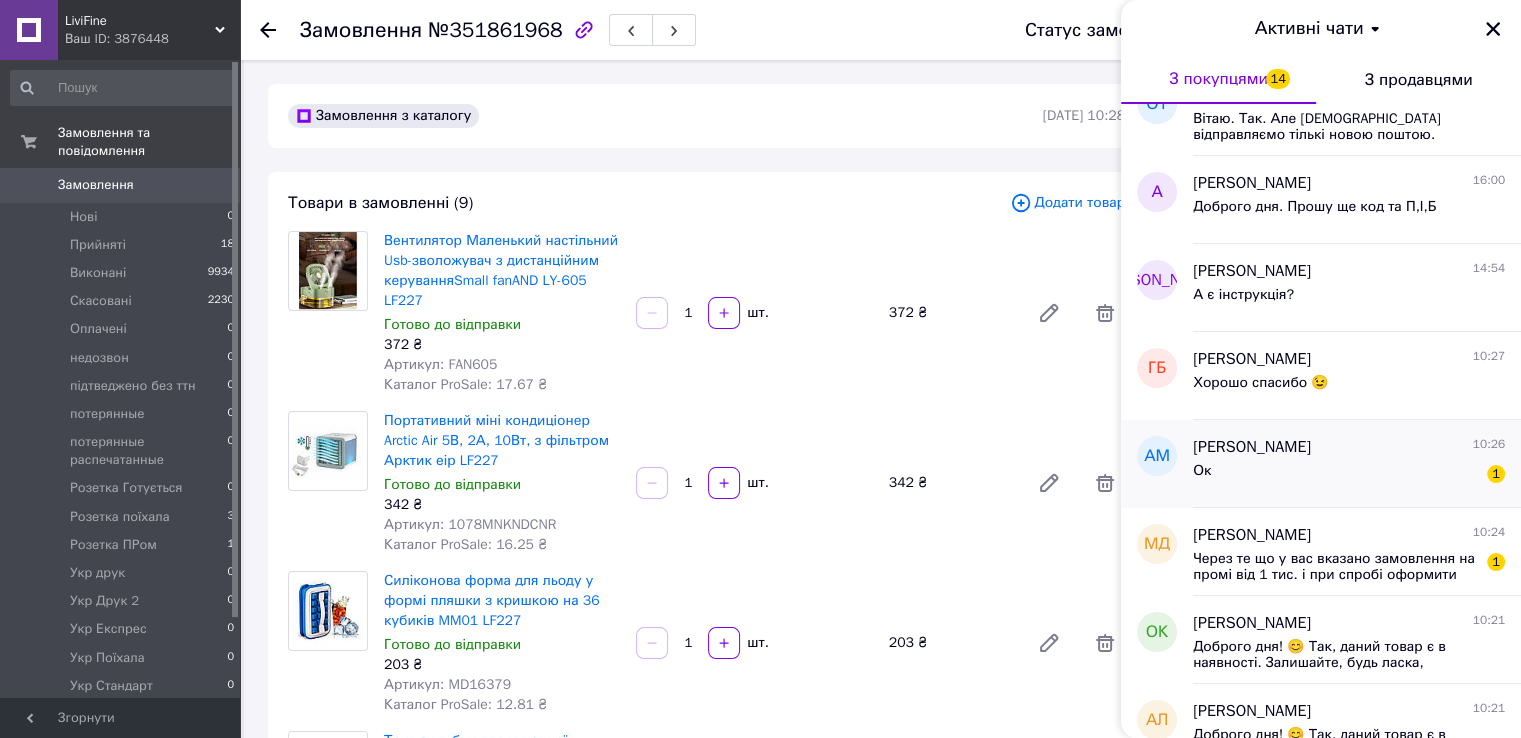 click on "Ок 1" at bounding box center [1349, 475] 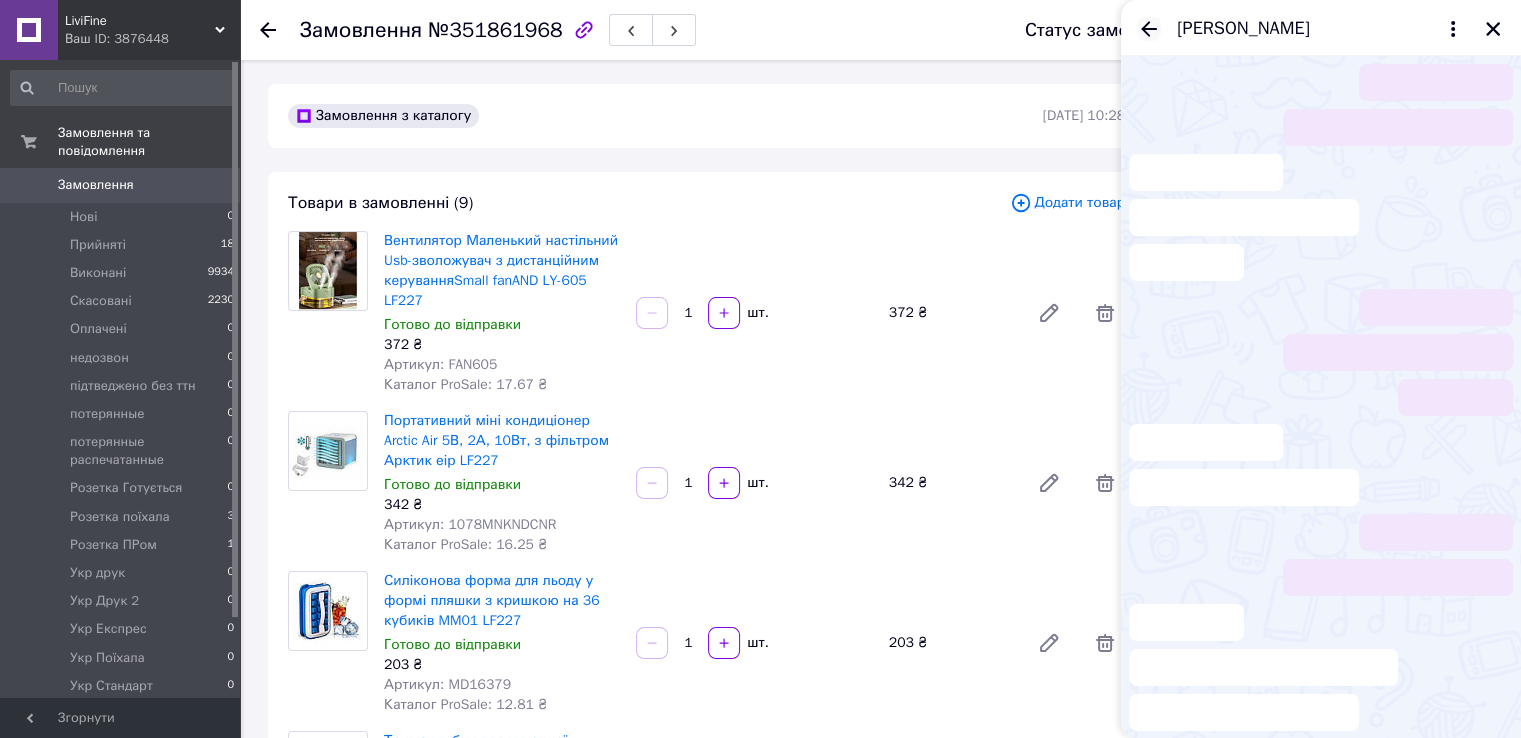 scroll, scrollTop: 298, scrollLeft: 0, axis: vertical 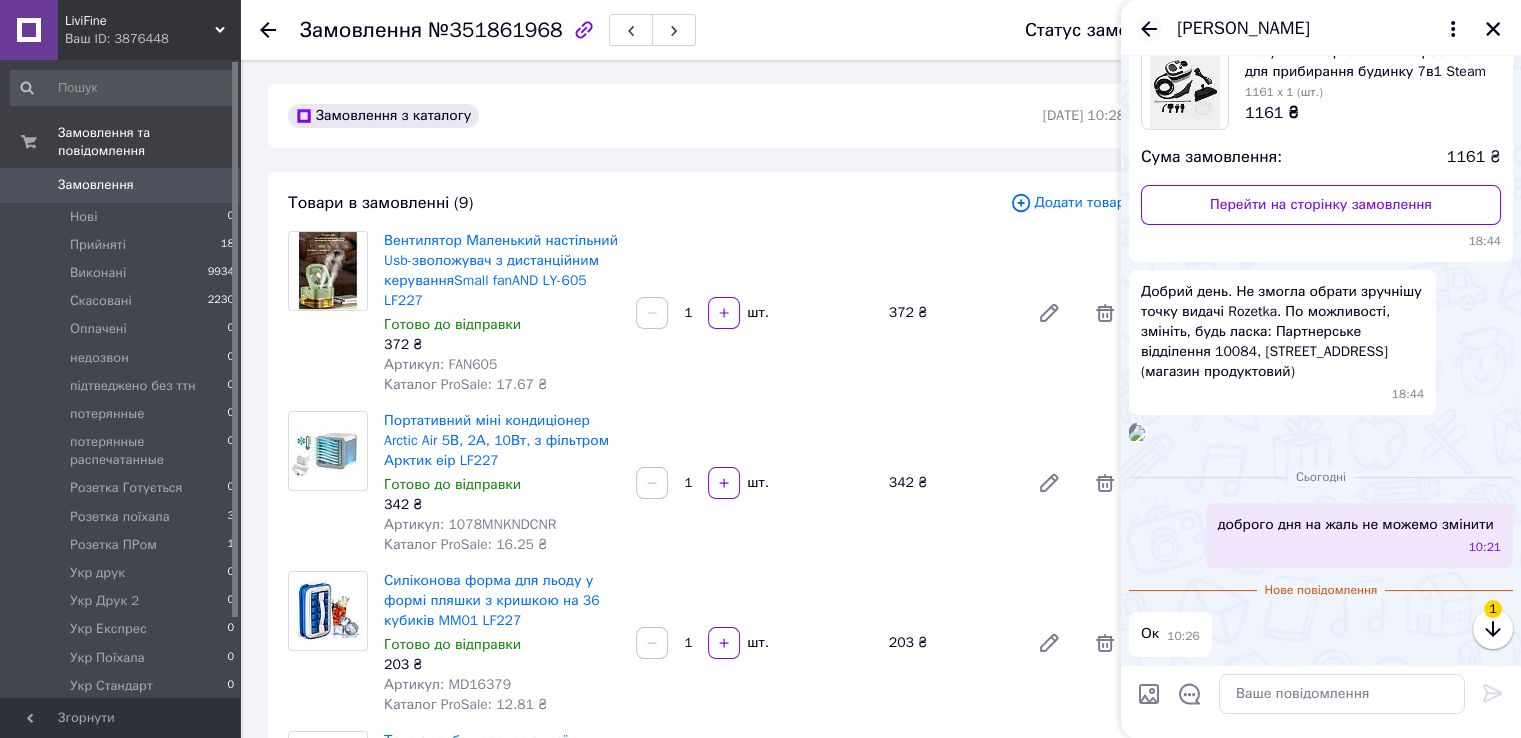 click 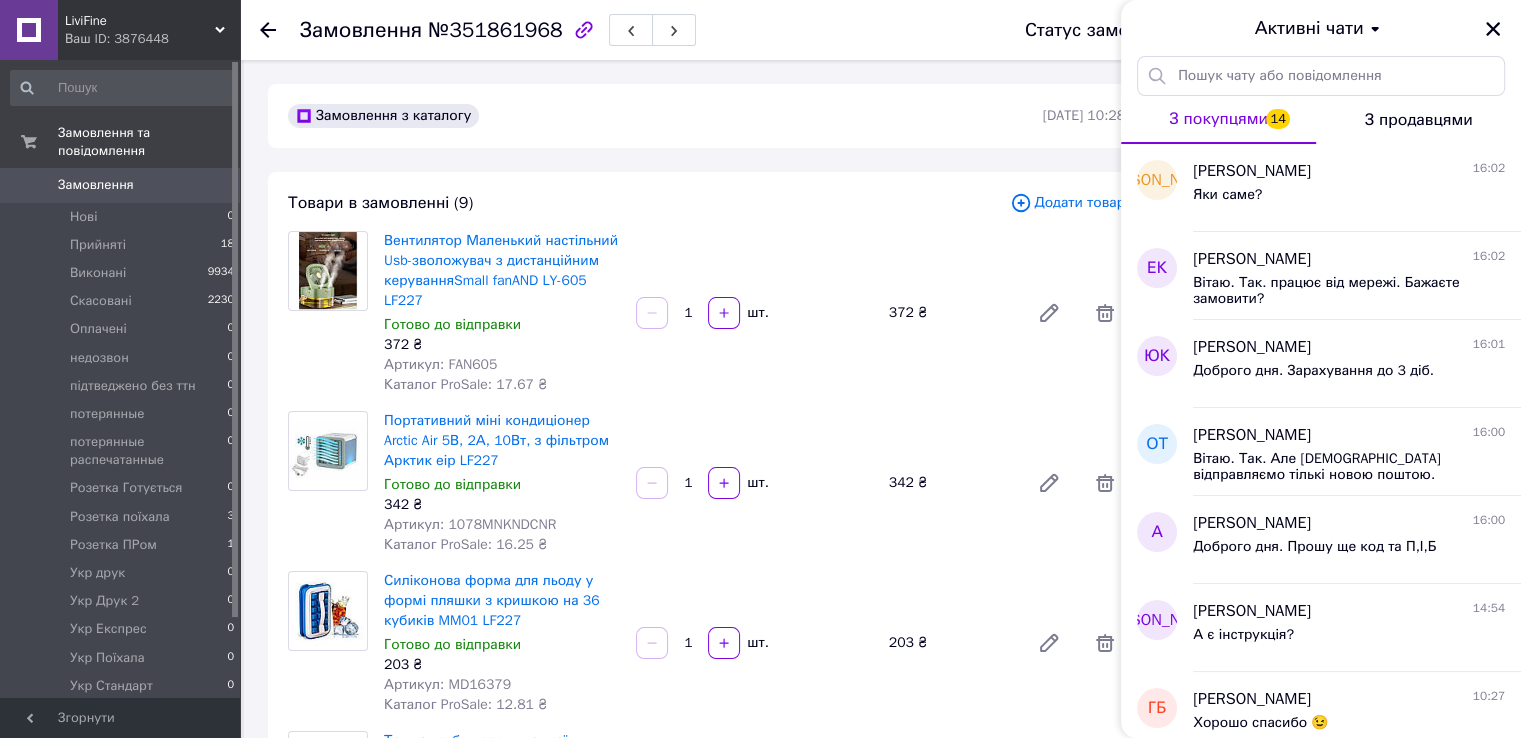 scroll, scrollTop: 400, scrollLeft: 0, axis: vertical 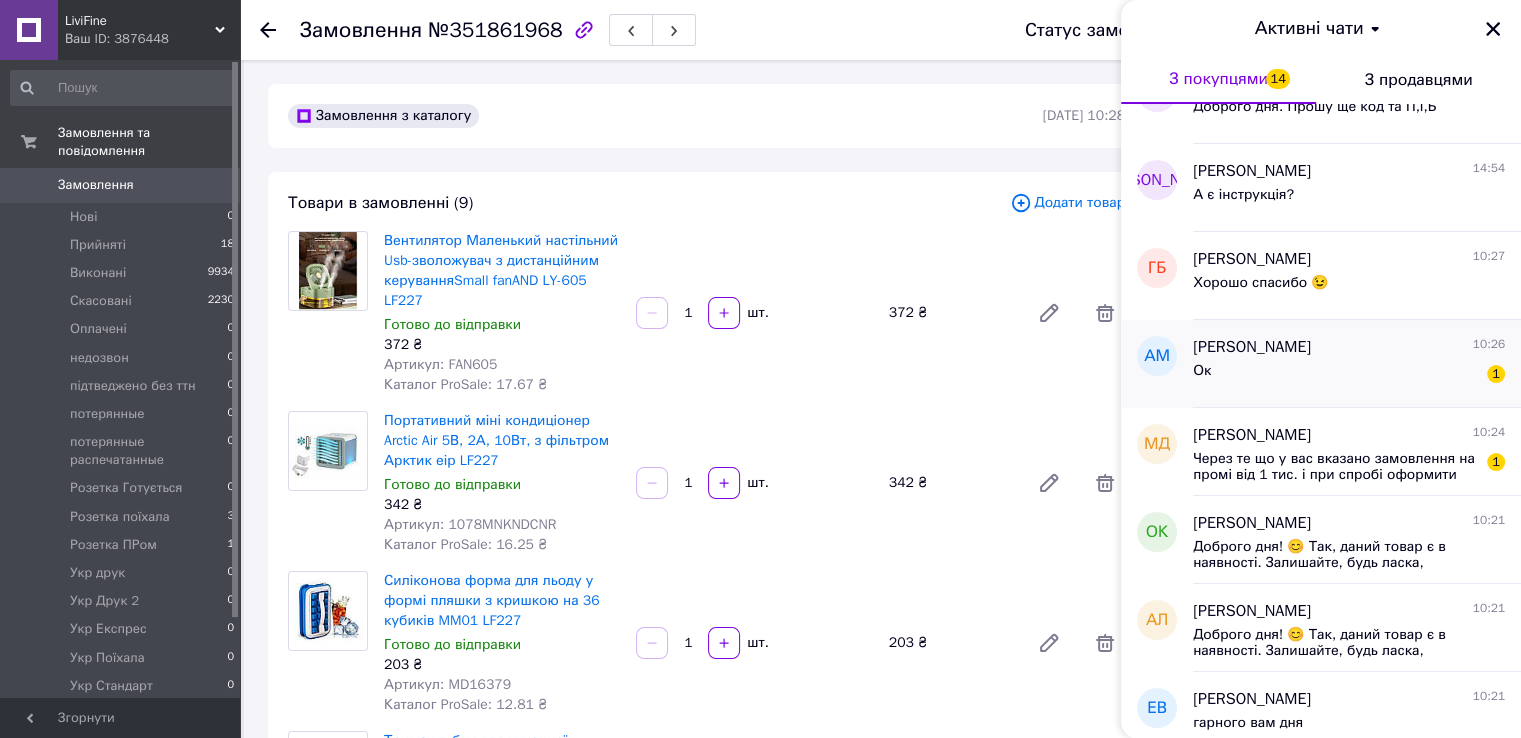 click on "Ок 1" at bounding box center (1349, 375) 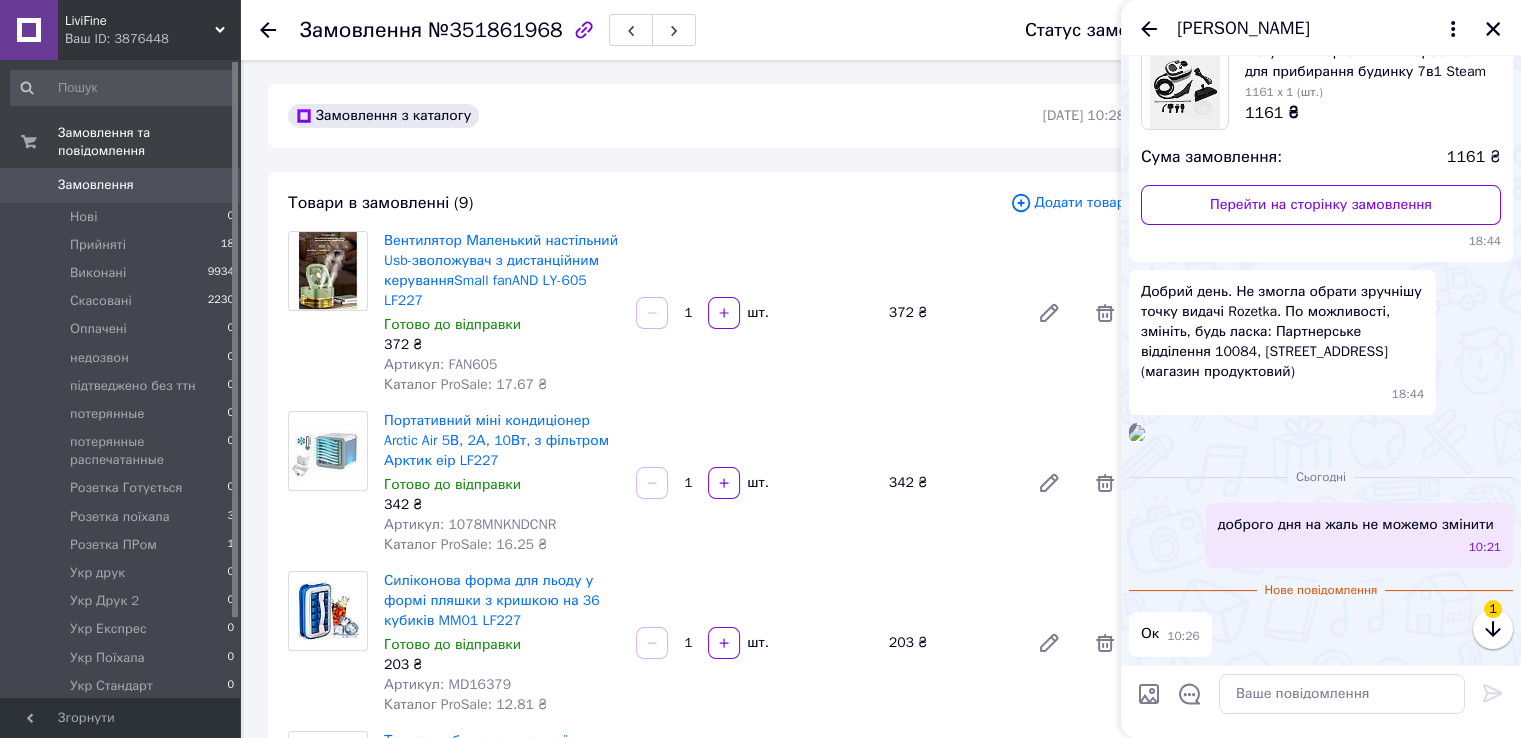 scroll, scrollTop: 316, scrollLeft: 0, axis: vertical 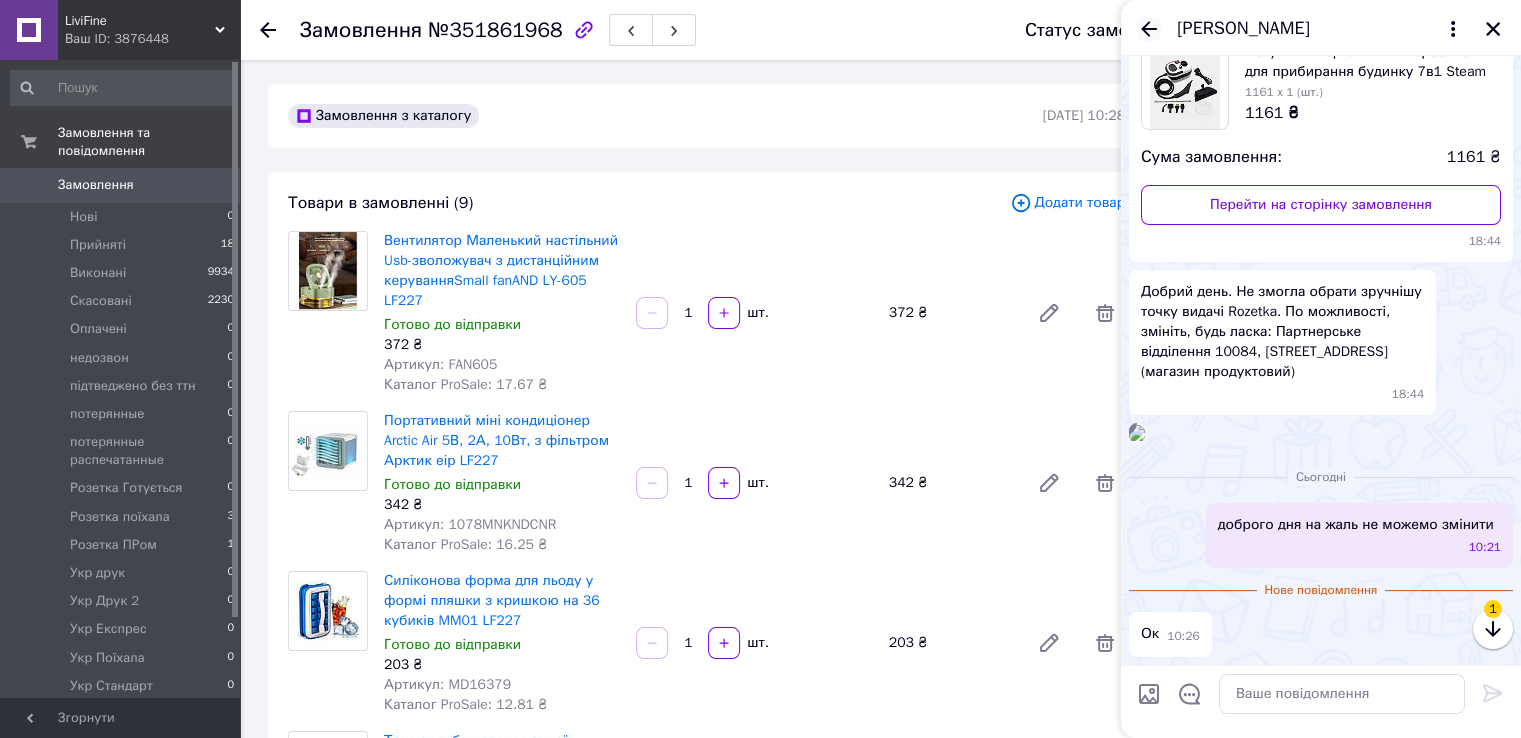 click 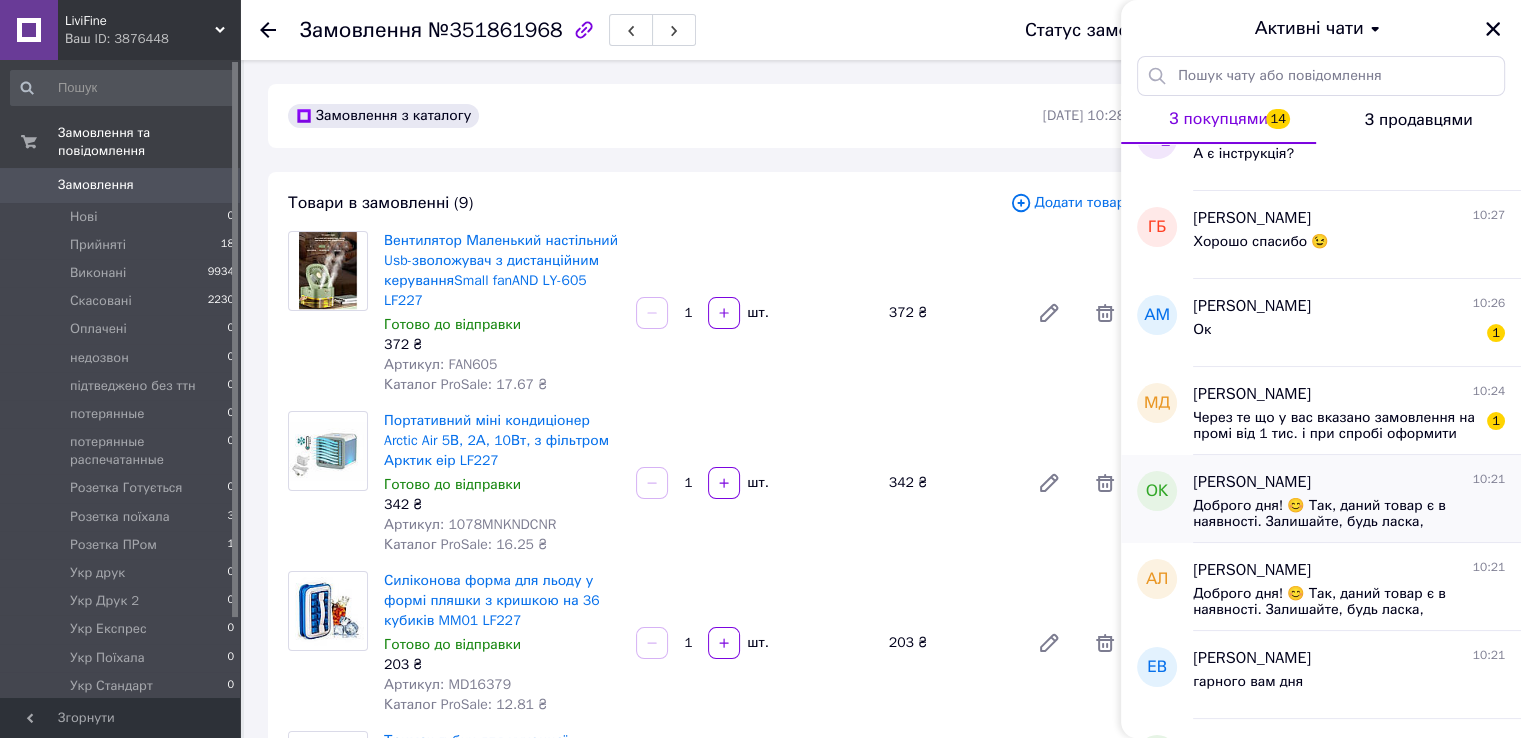 scroll, scrollTop: 500, scrollLeft: 0, axis: vertical 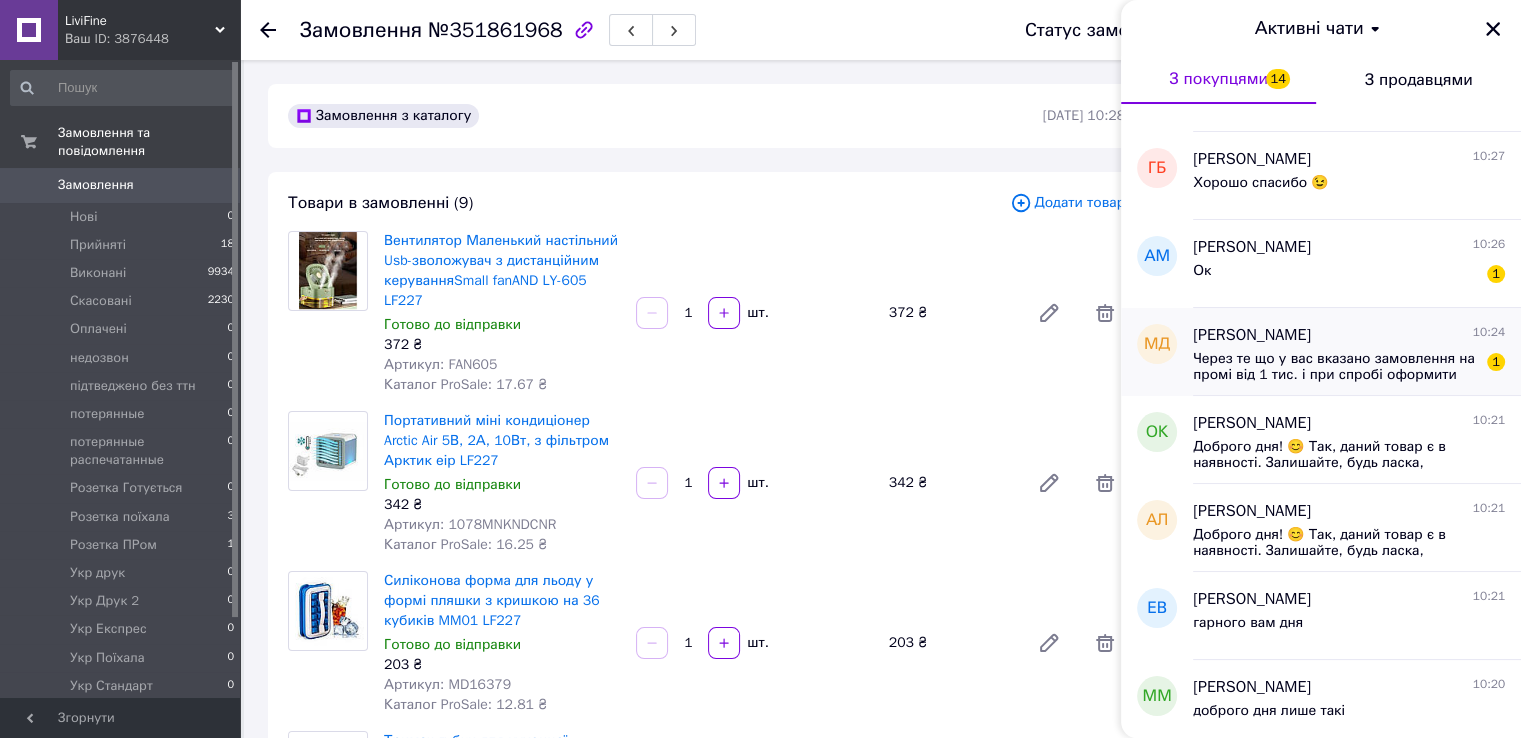 click on "Через те що у вас вказано замовлення на промі від 1 тис. і при спробі оформити пром не вийшло, довелось замовити дві пачки в іншого продавця. Тому не актуально на разі" at bounding box center (1335, 367) 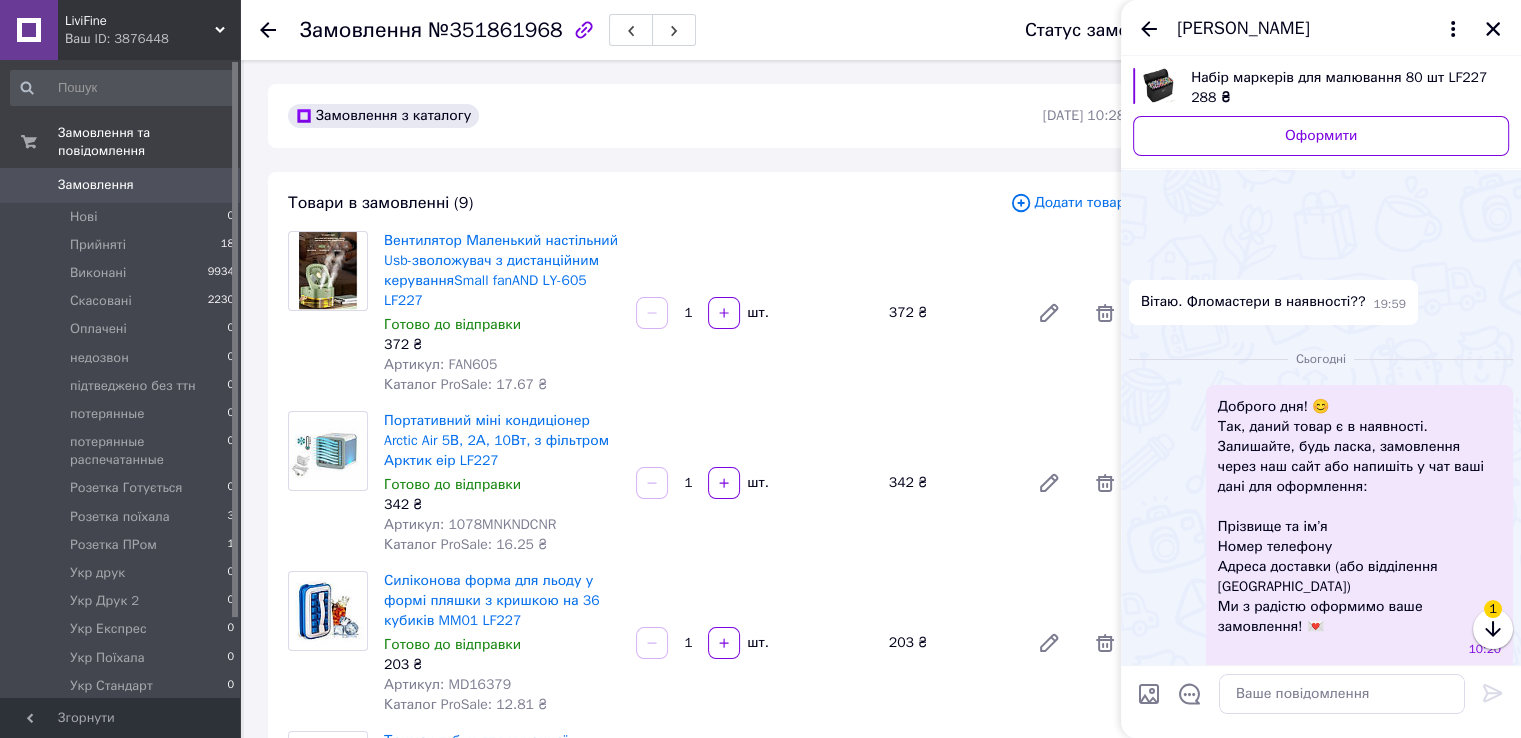 scroll, scrollTop: 183, scrollLeft: 0, axis: vertical 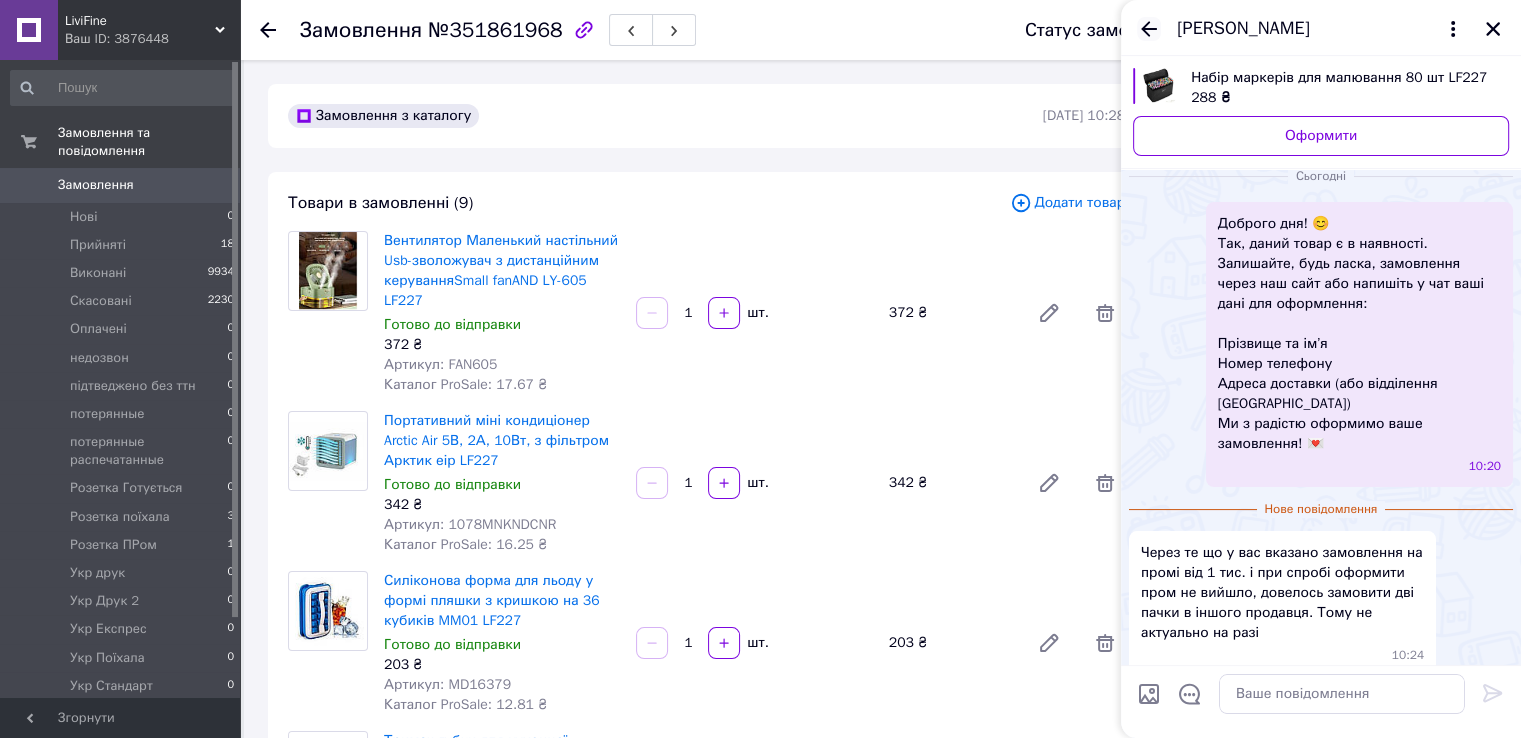 click 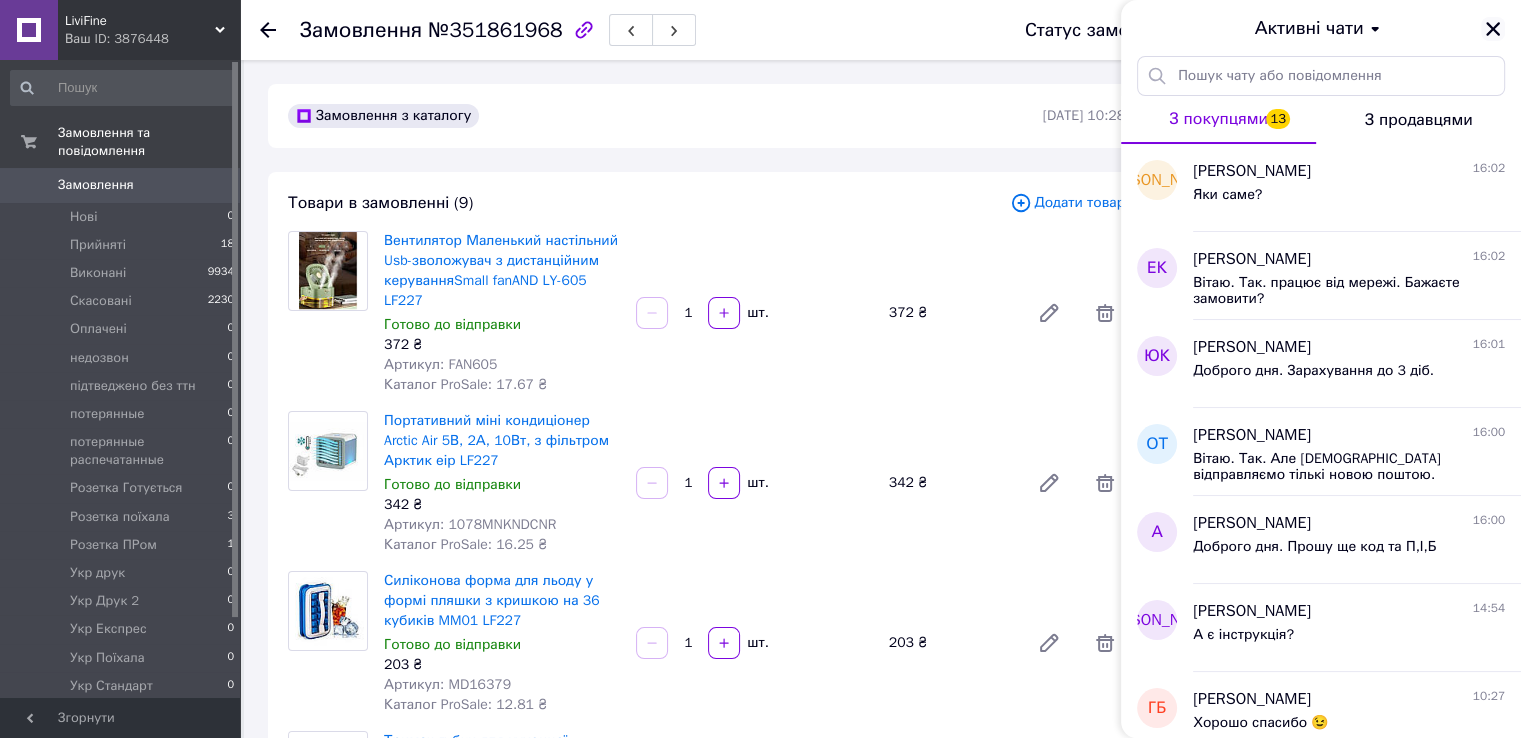 click 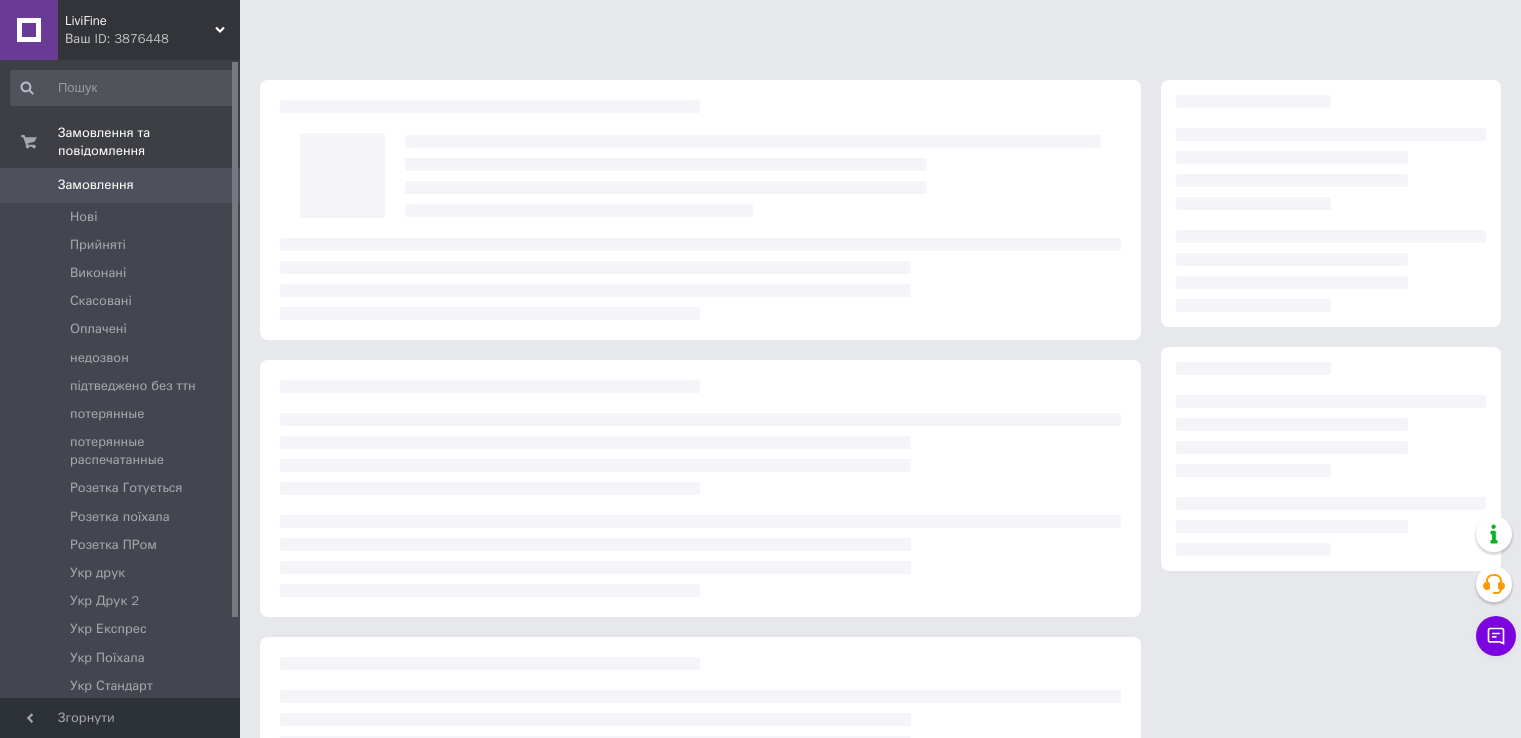 scroll, scrollTop: 0, scrollLeft: 0, axis: both 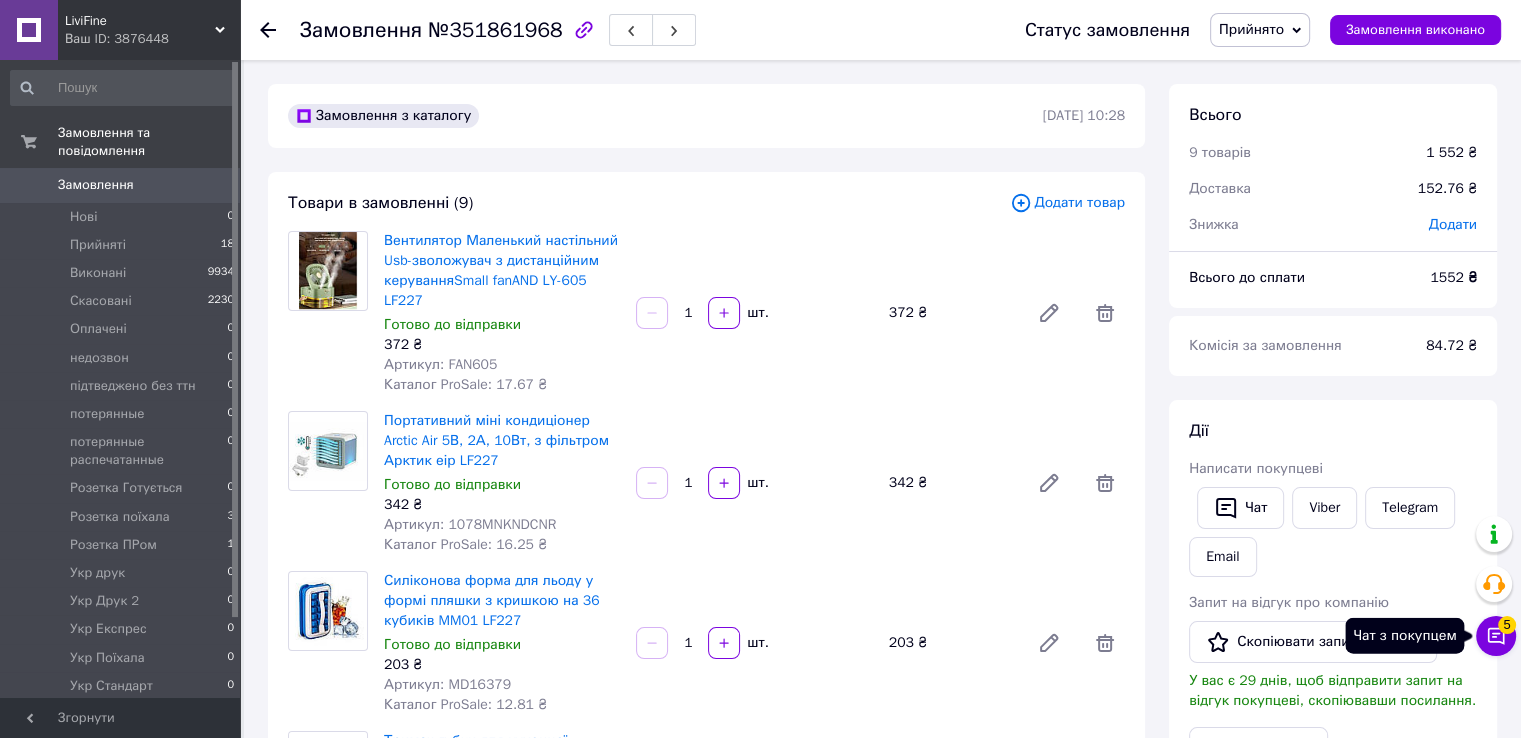 click on "Чат з покупцем 5" at bounding box center (1496, 636) 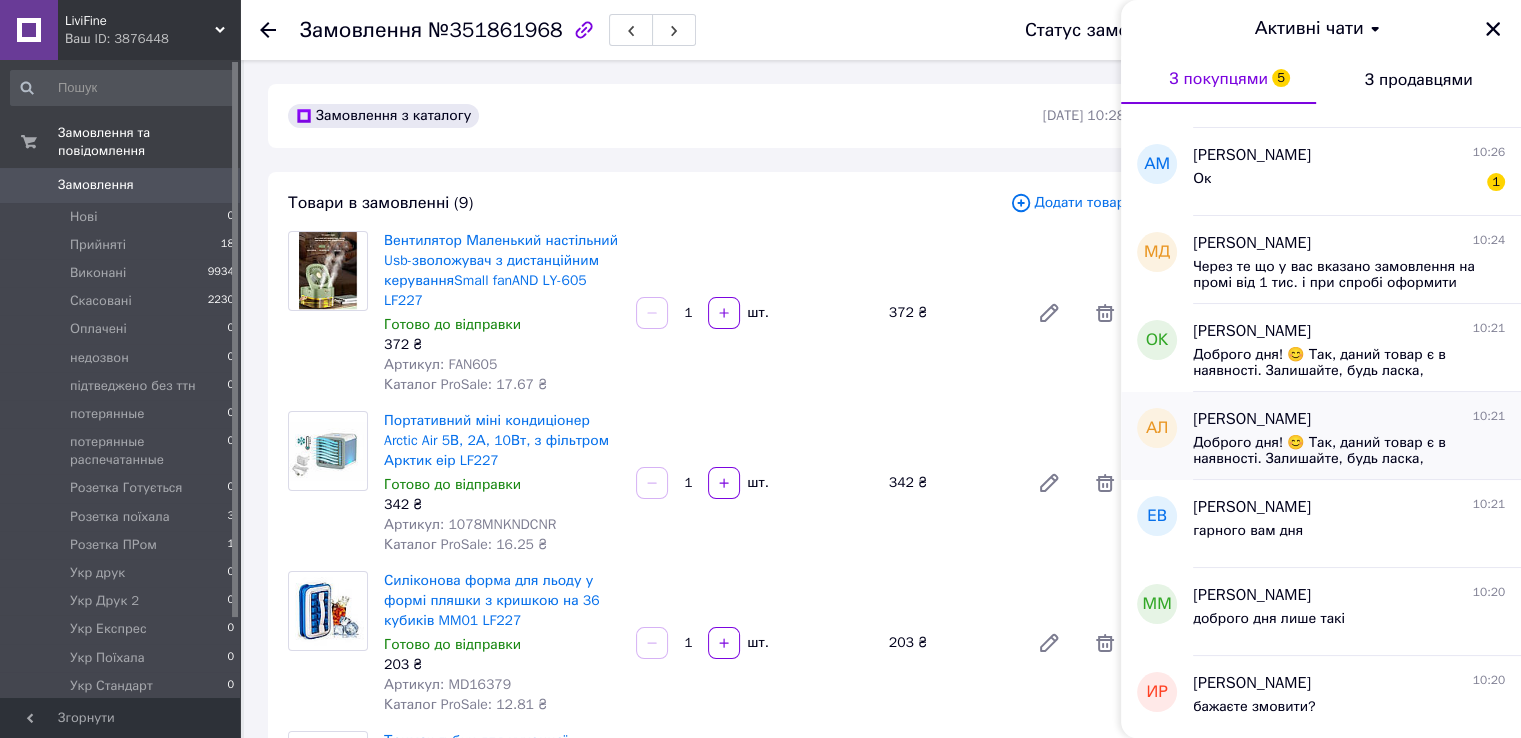 scroll, scrollTop: 400, scrollLeft: 0, axis: vertical 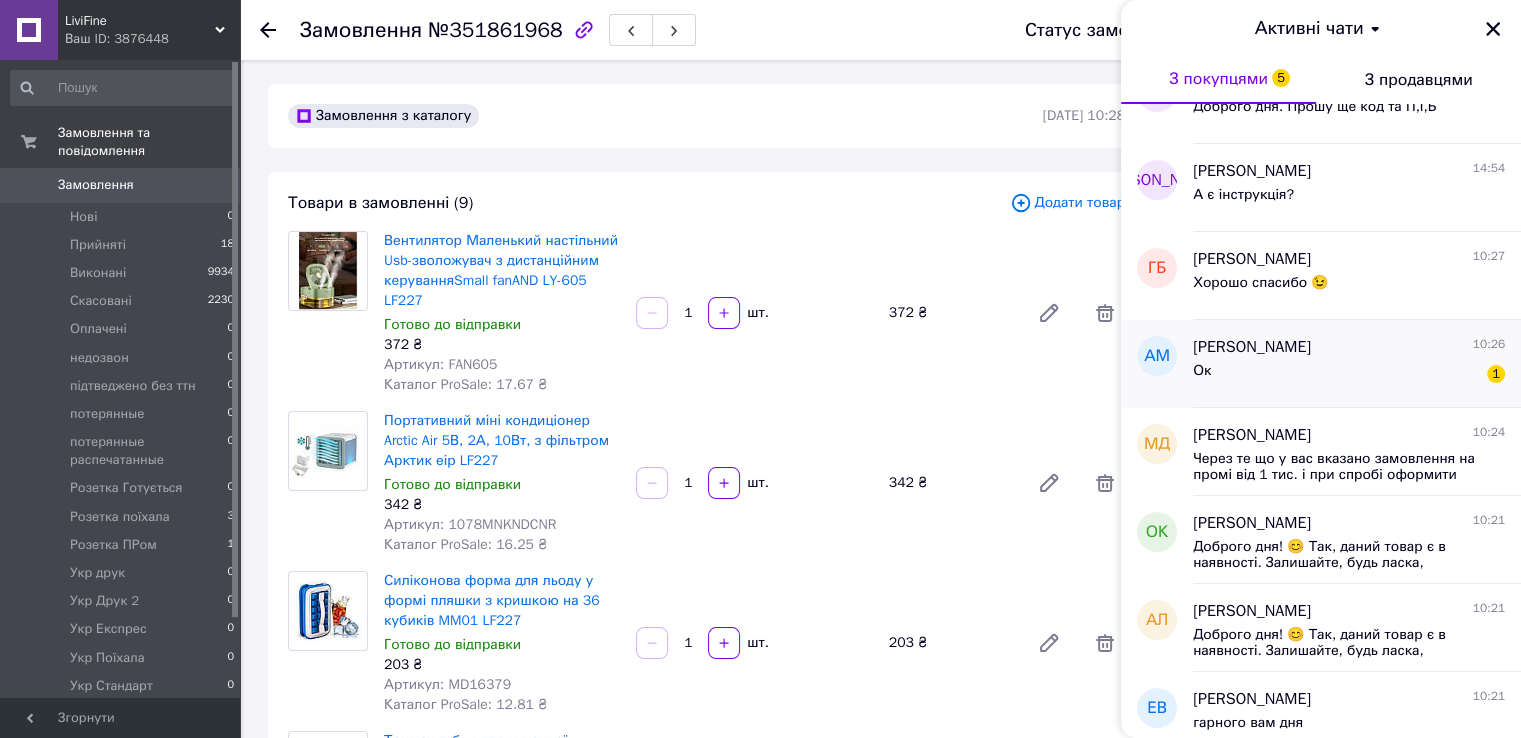 click on "Ок 1" at bounding box center (1349, 375) 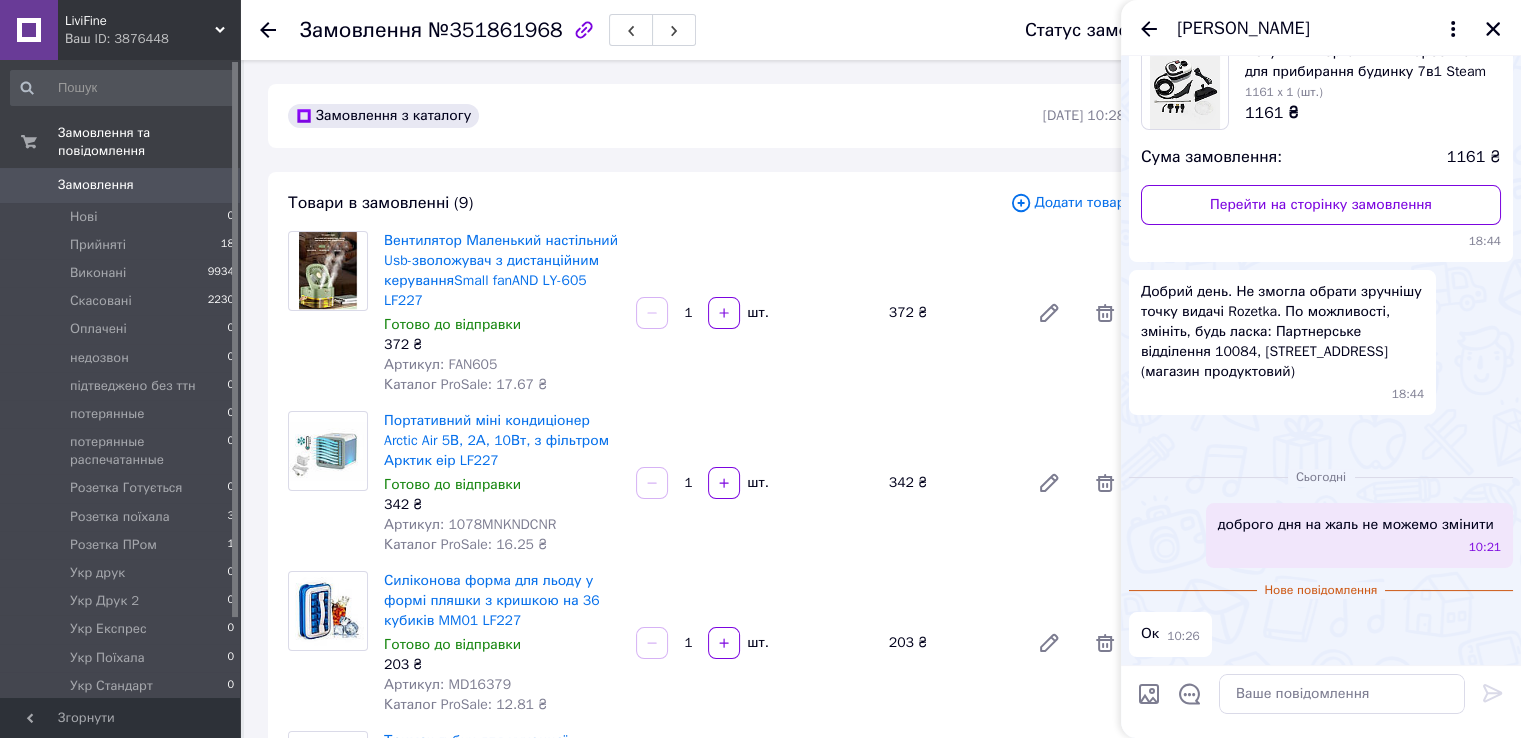 scroll, scrollTop: 316, scrollLeft: 0, axis: vertical 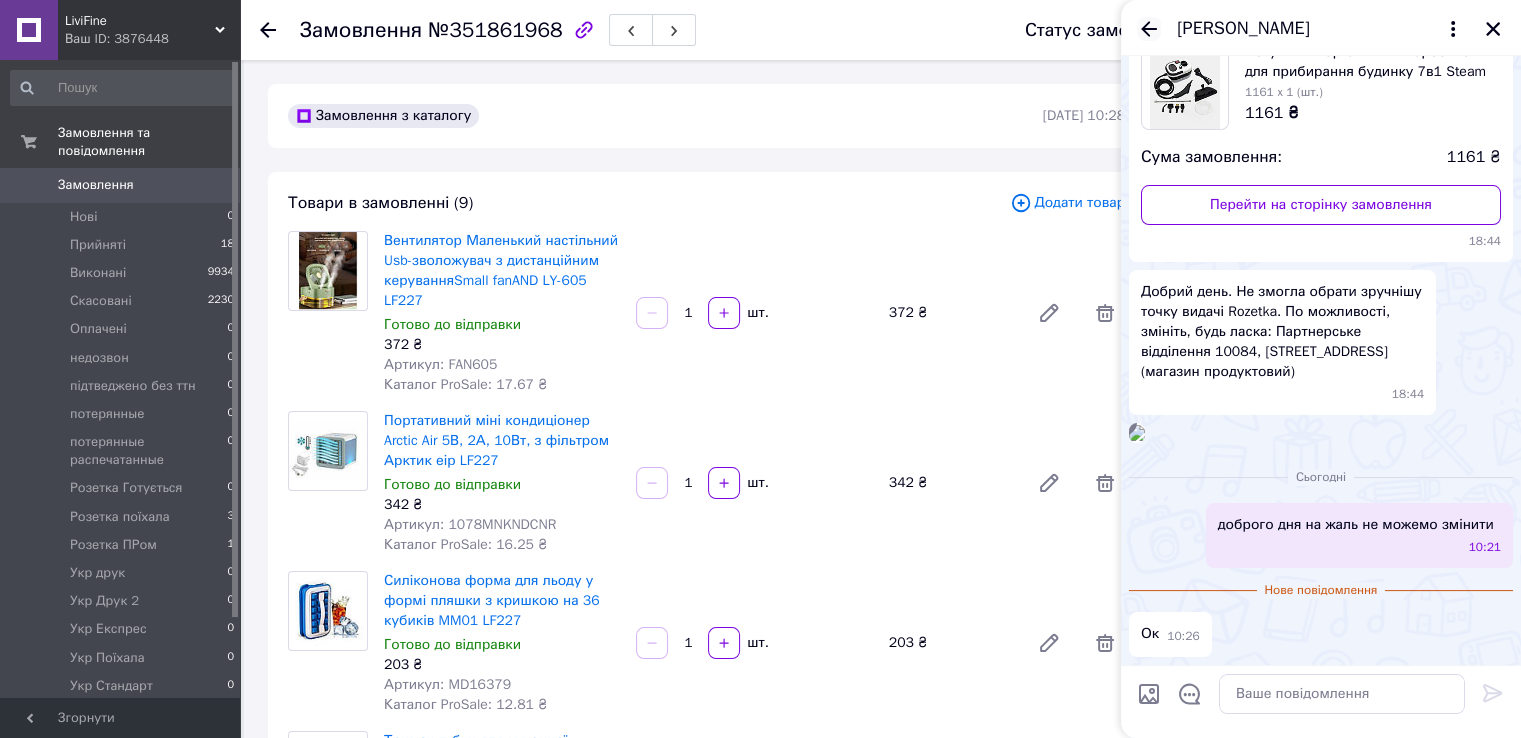 click 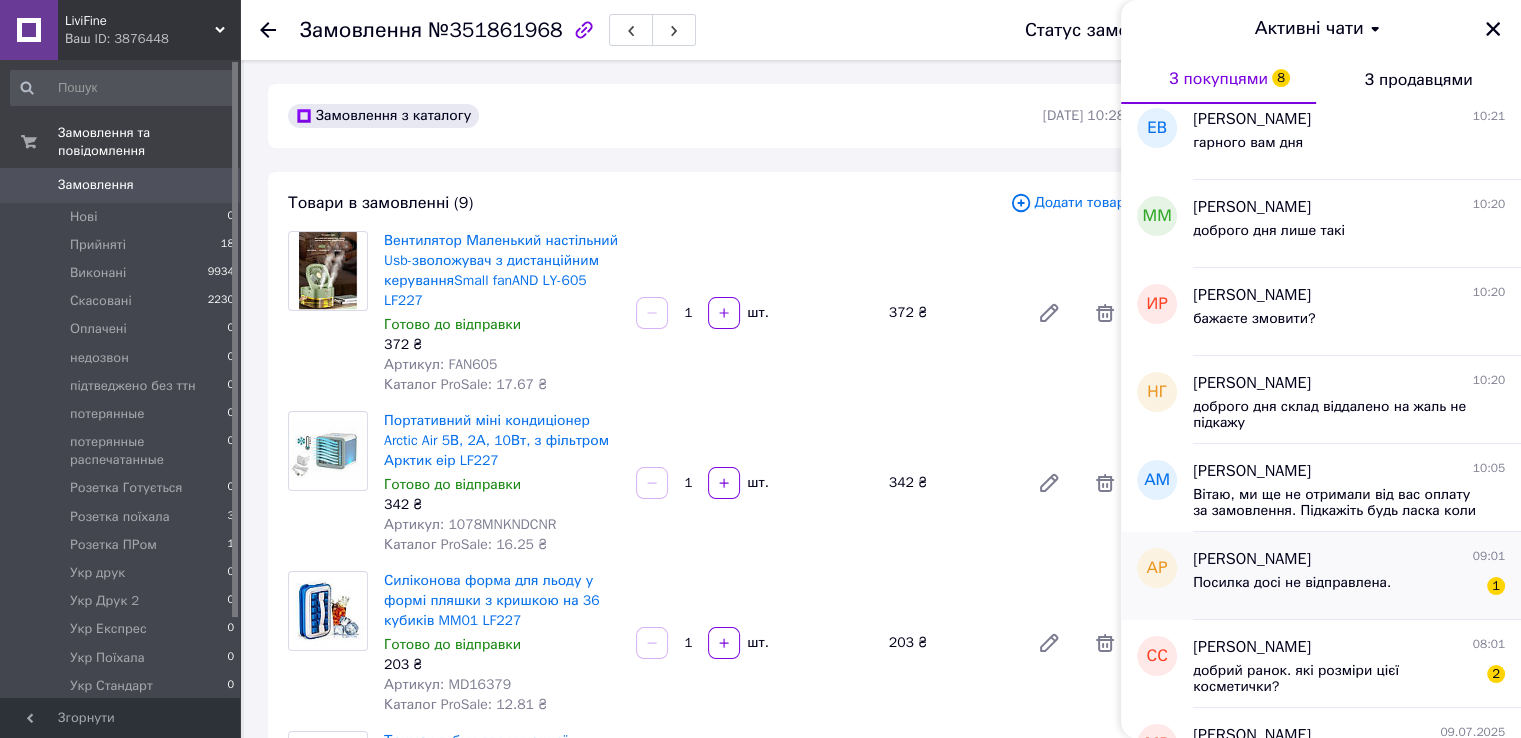 scroll, scrollTop: 1100, scrollLeft: 0, axis: vertical 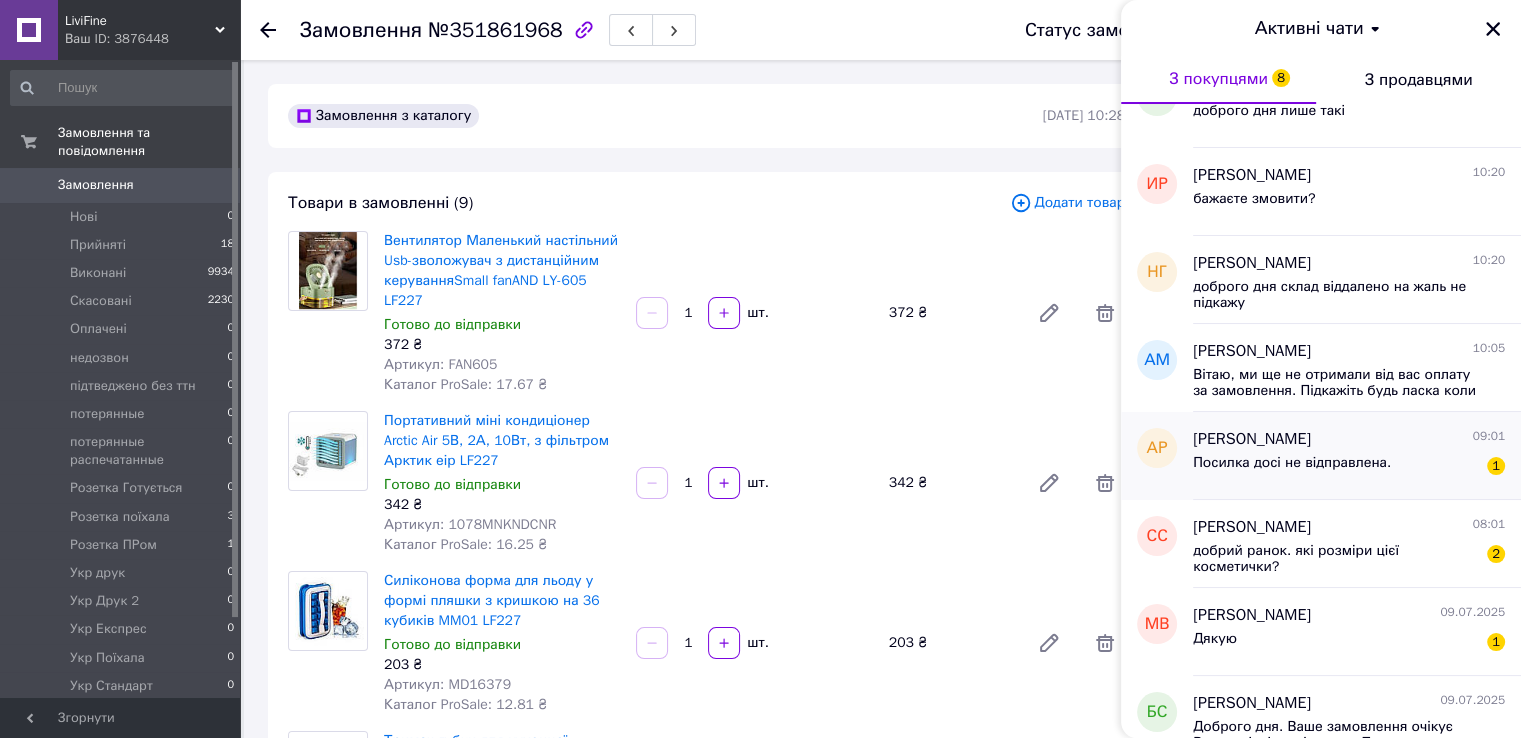 click on "Анна Римарчук 09:01 Посилка досі не відправлена. 1" at bounding box center (1357, 456) 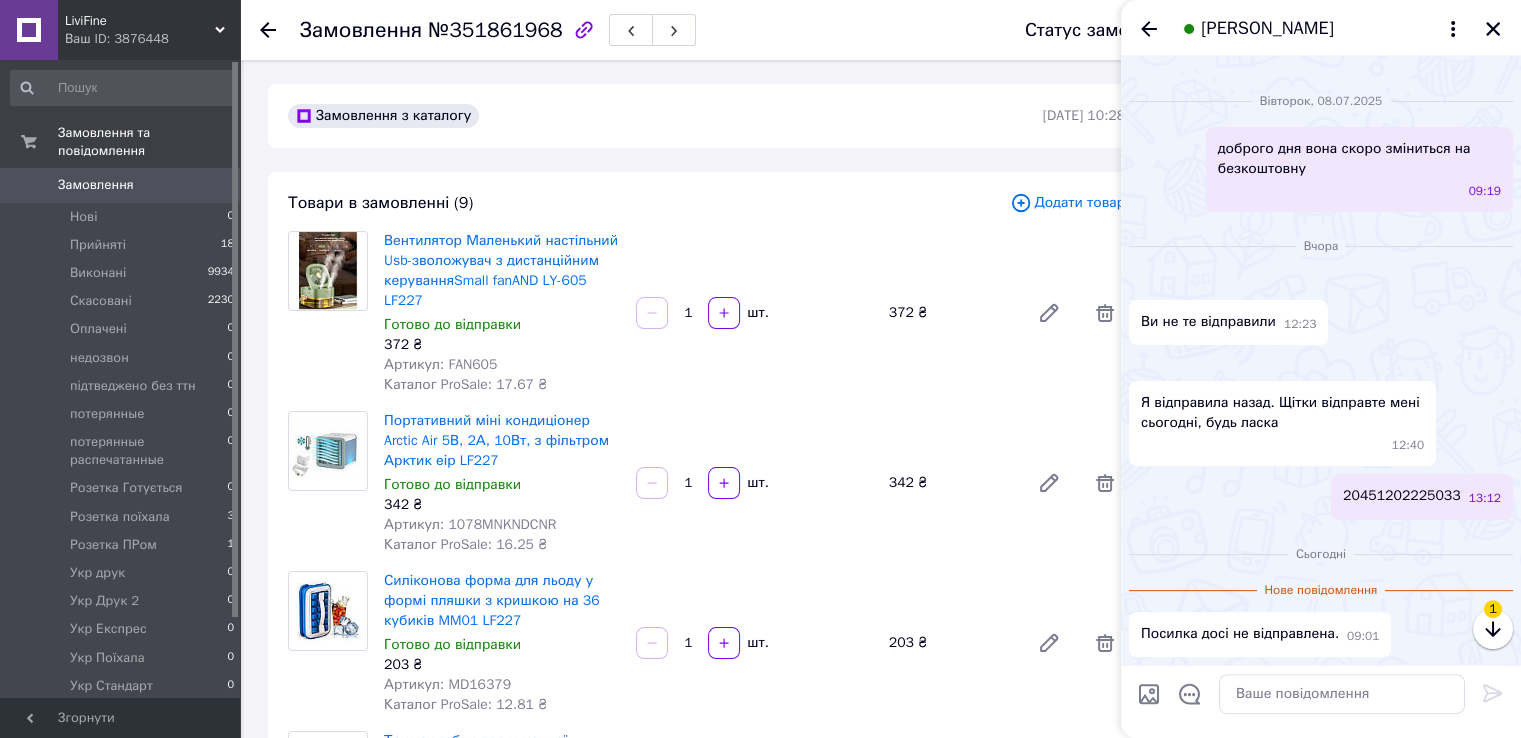 scroll, scrollTop: 1318, scrollLeft: 0, axis: vertical 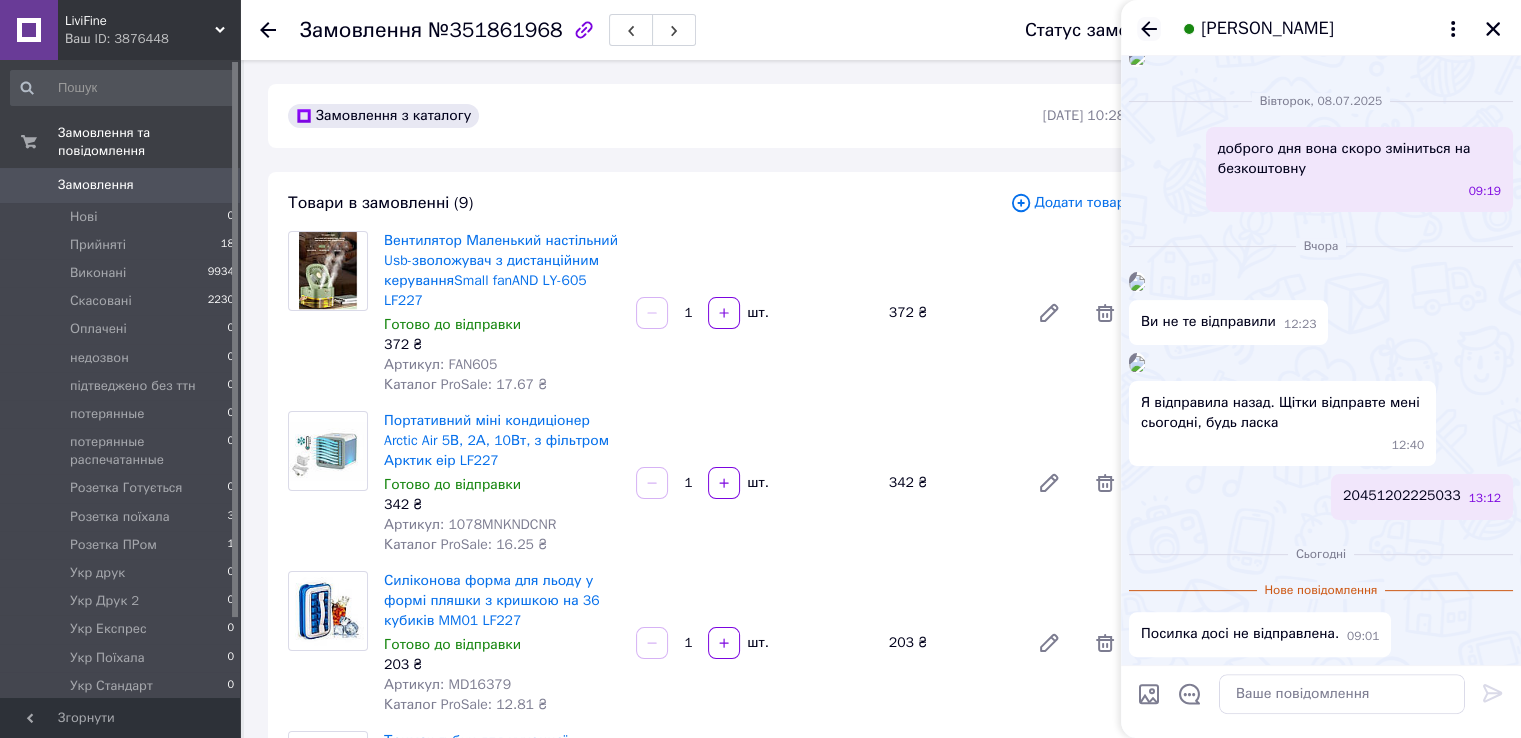 click 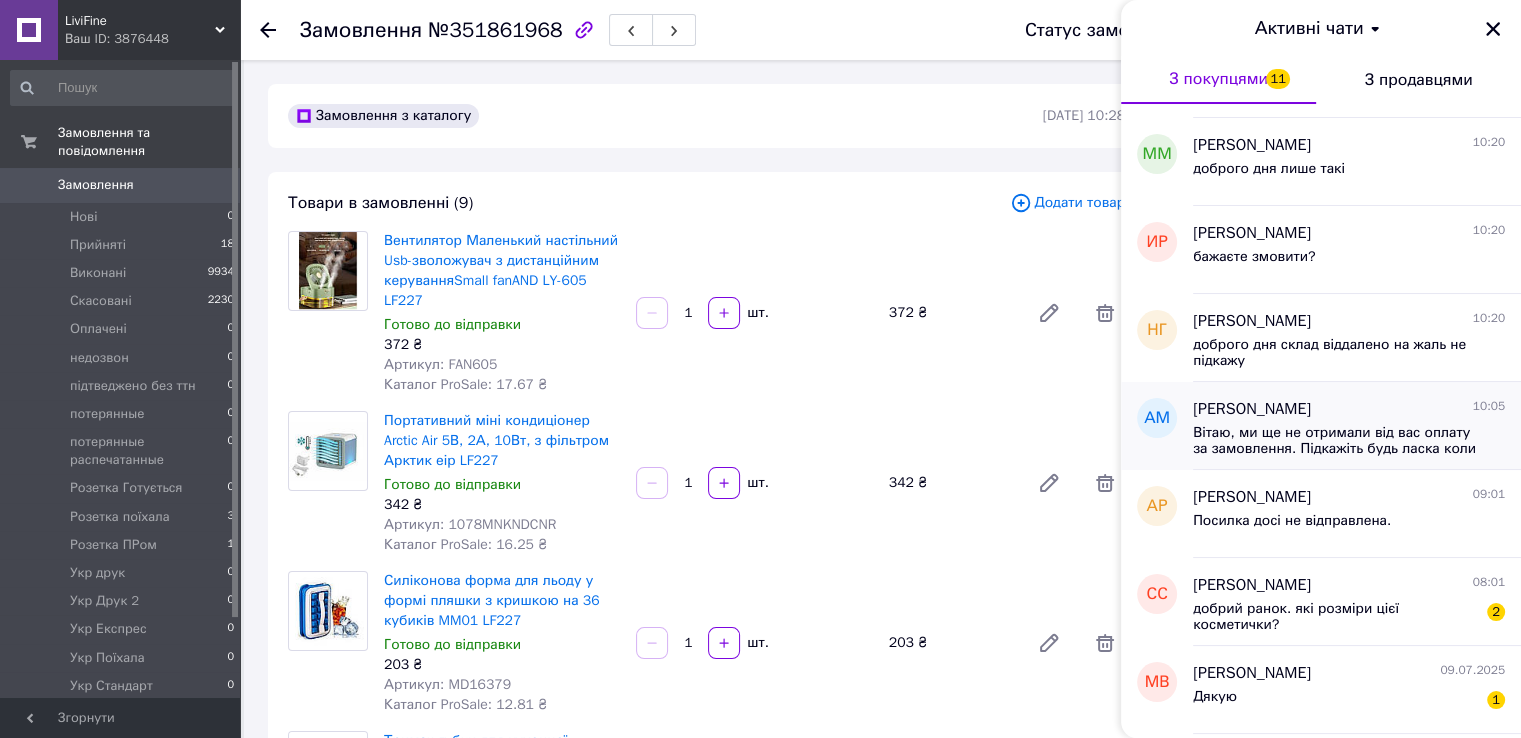 scroll, scrollTop: 1200, scrollLeft: 0, axis: vertical 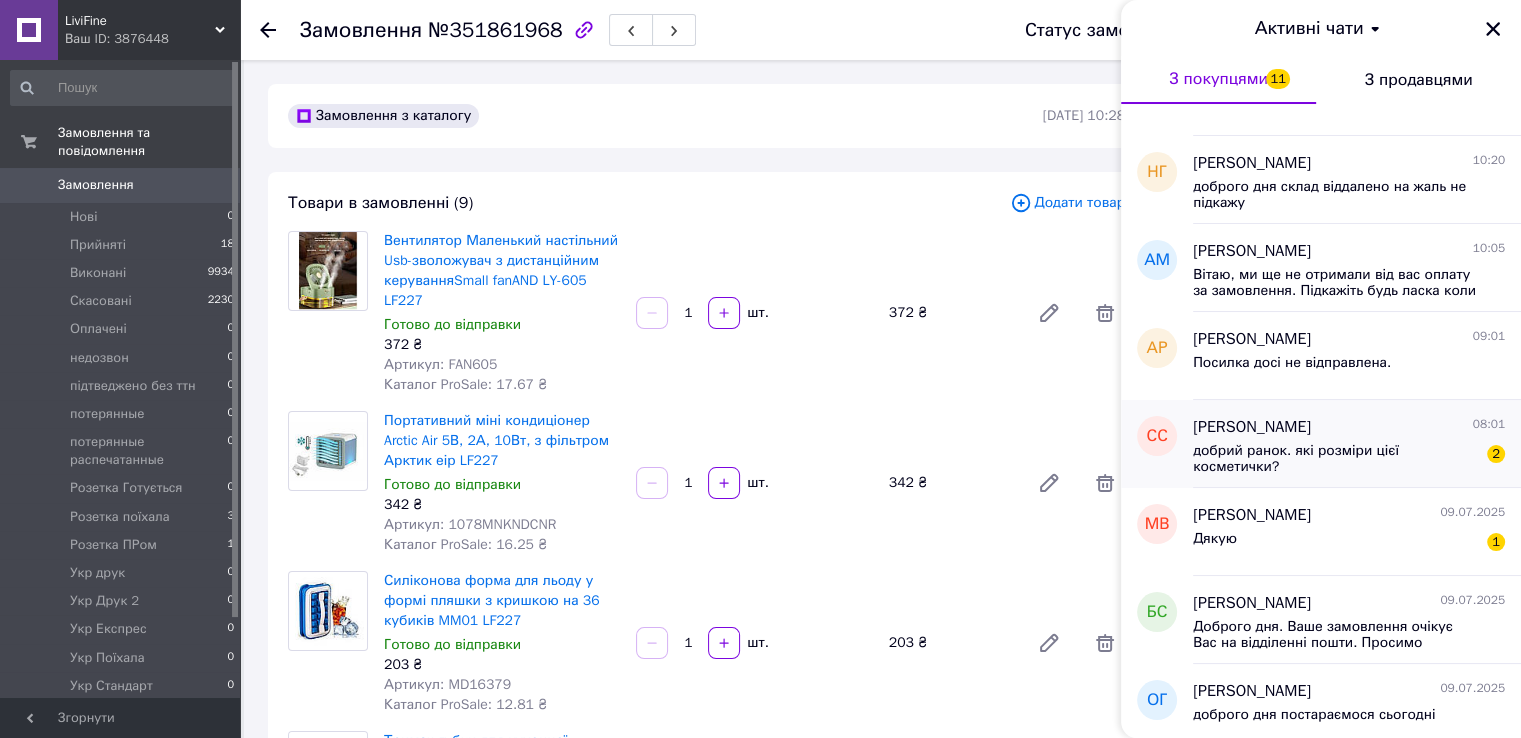 click on "добрий ранок. які розміри цієї косметички? 2" at bounding box center (1349, 457) 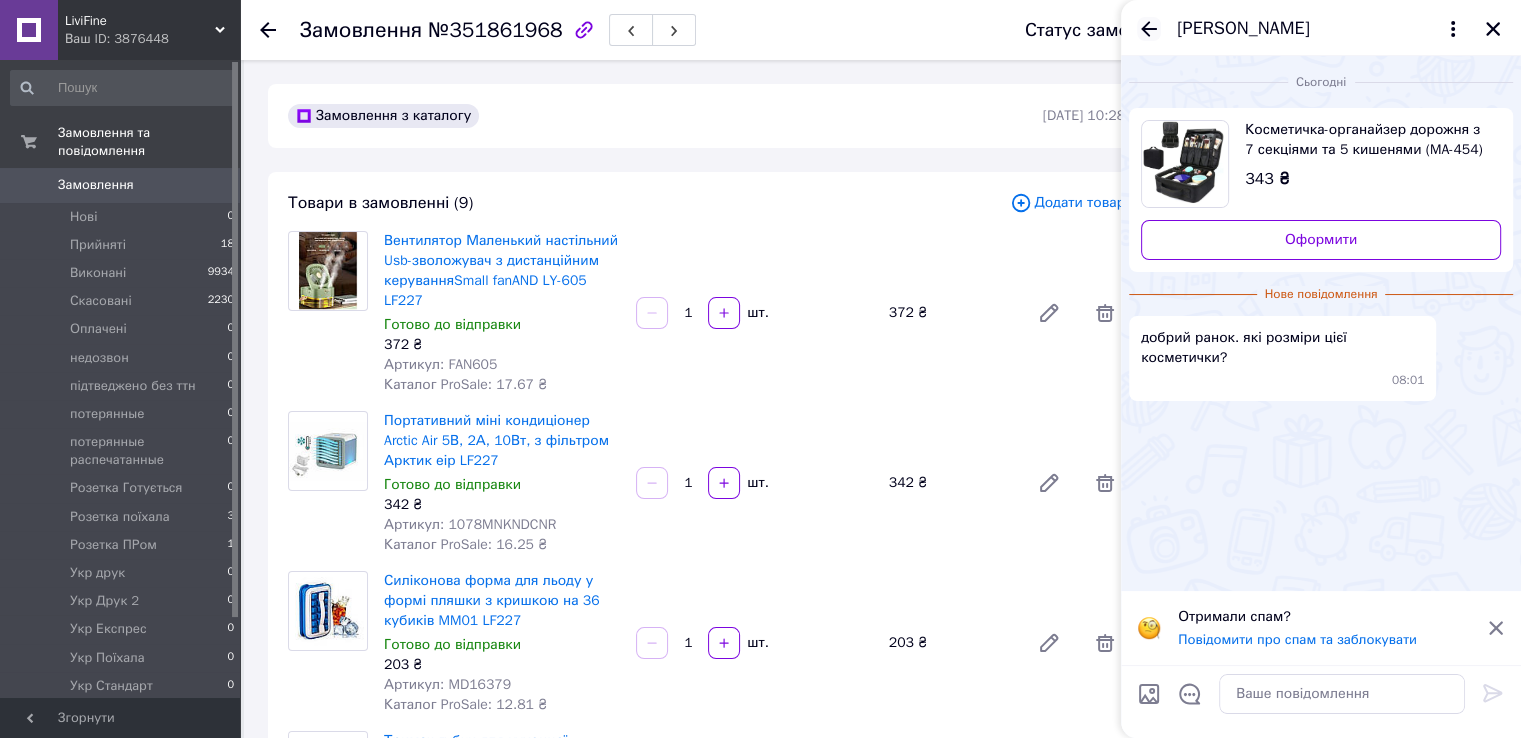 click 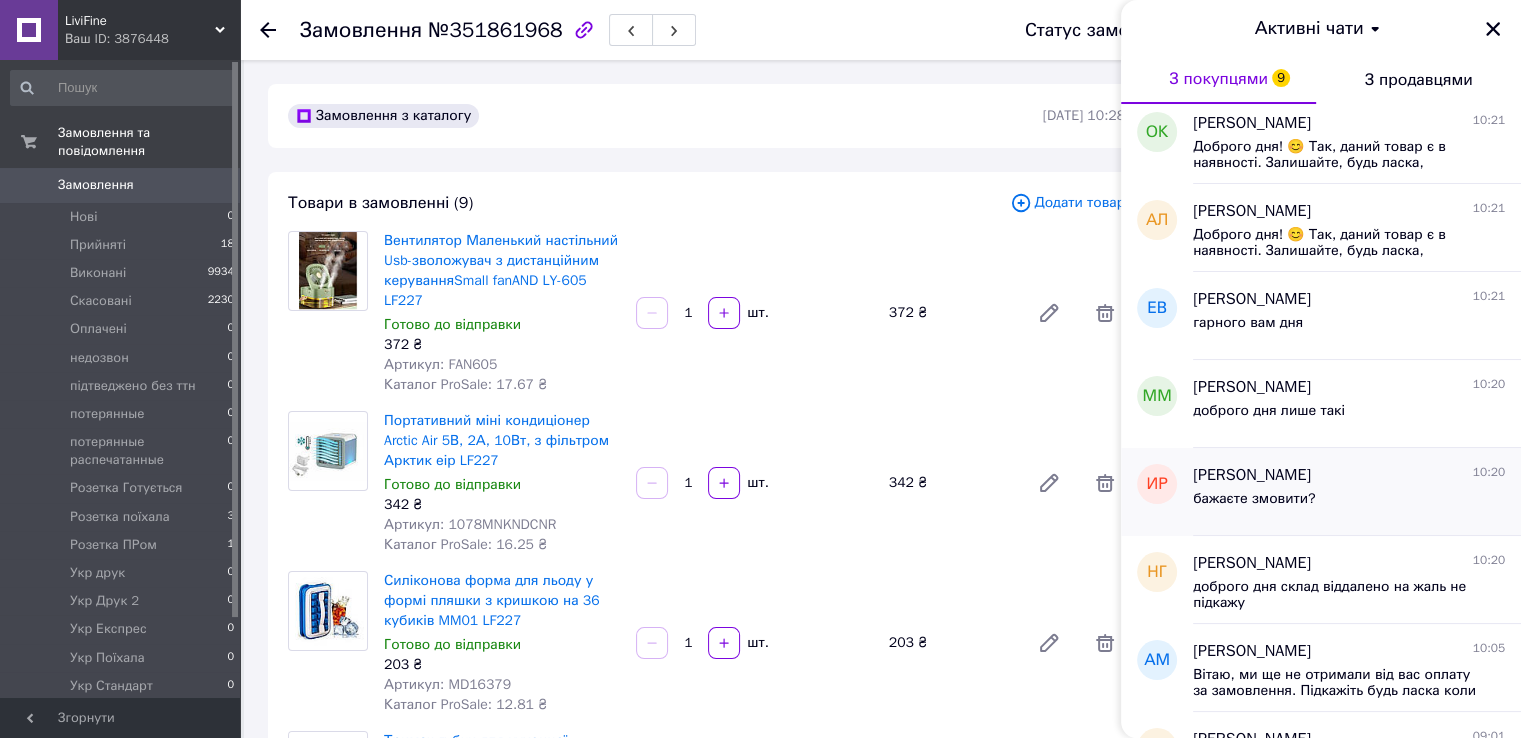 scroll, scrollTop: 1200, scrollLeft: 0, axis: vertical 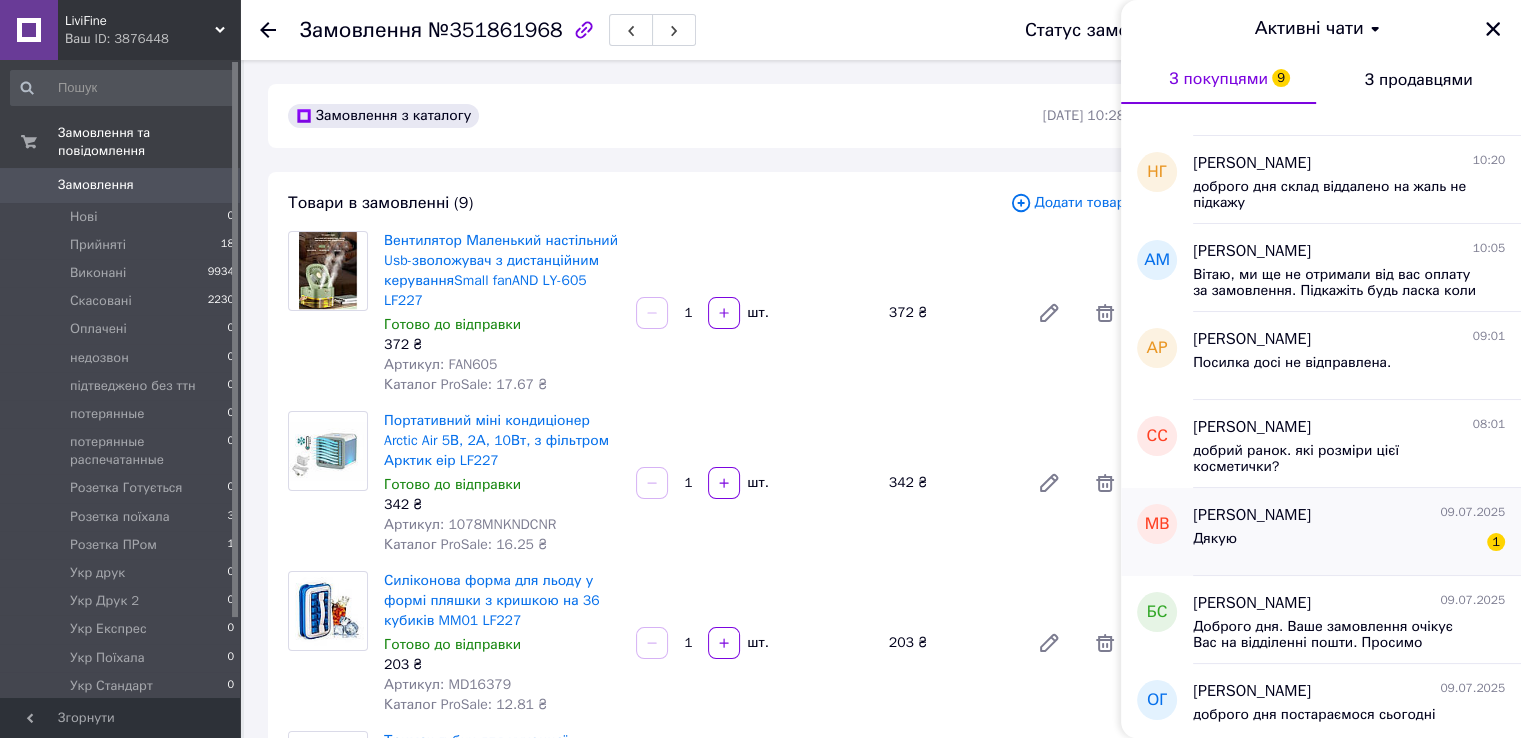 click on "Дякую 1" at bounding box center (1349, 543) 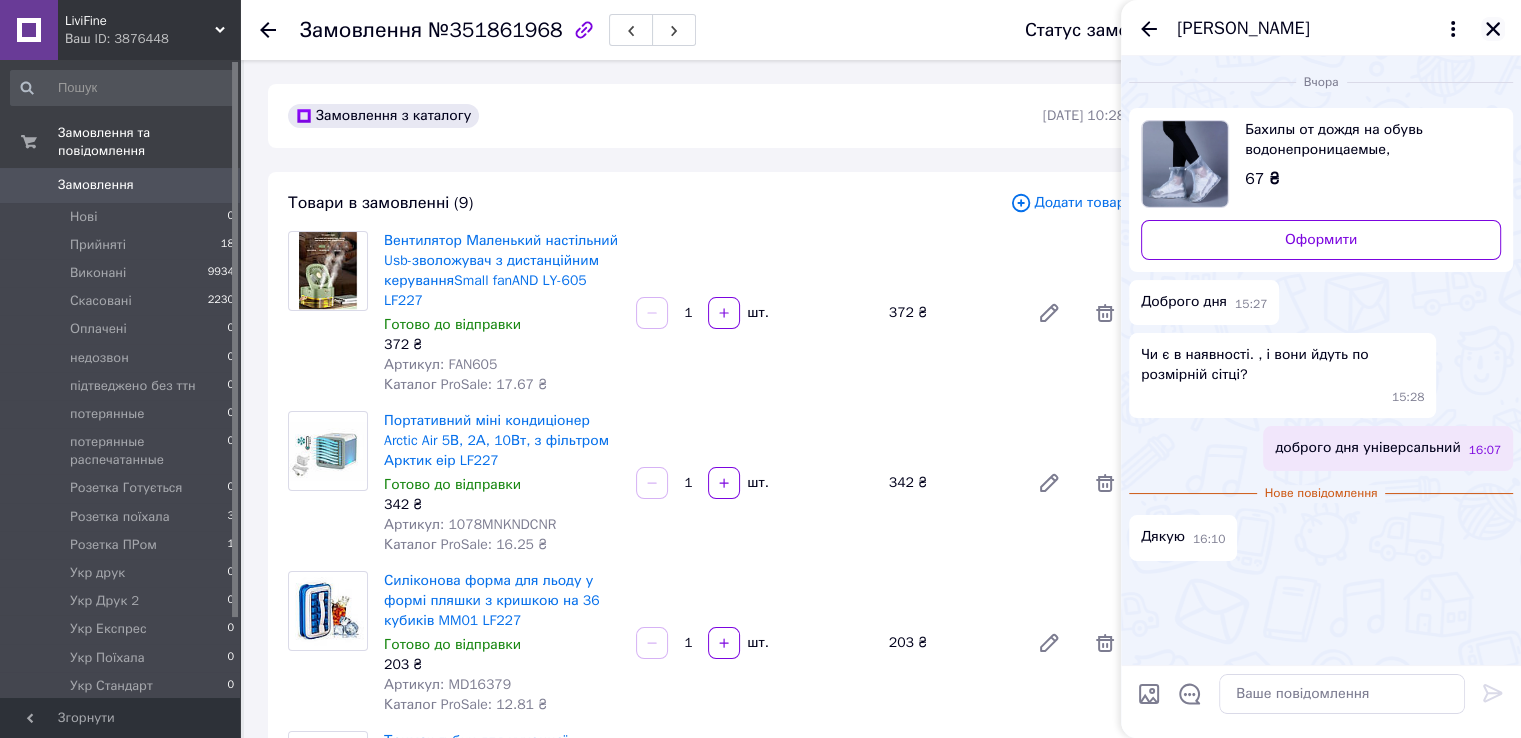 click 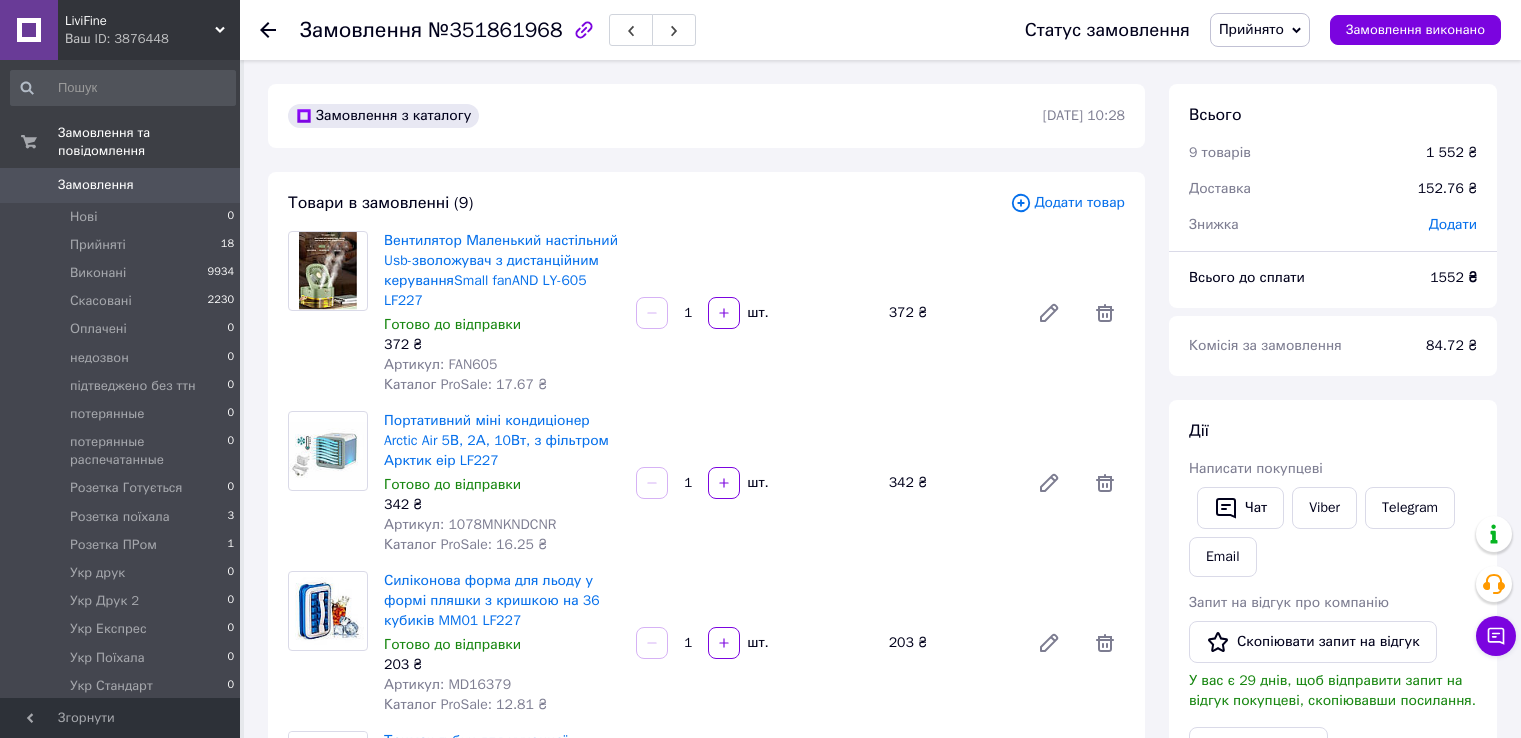 scroll, scrollTop: 0, scrollLeft: 0, axis: both 